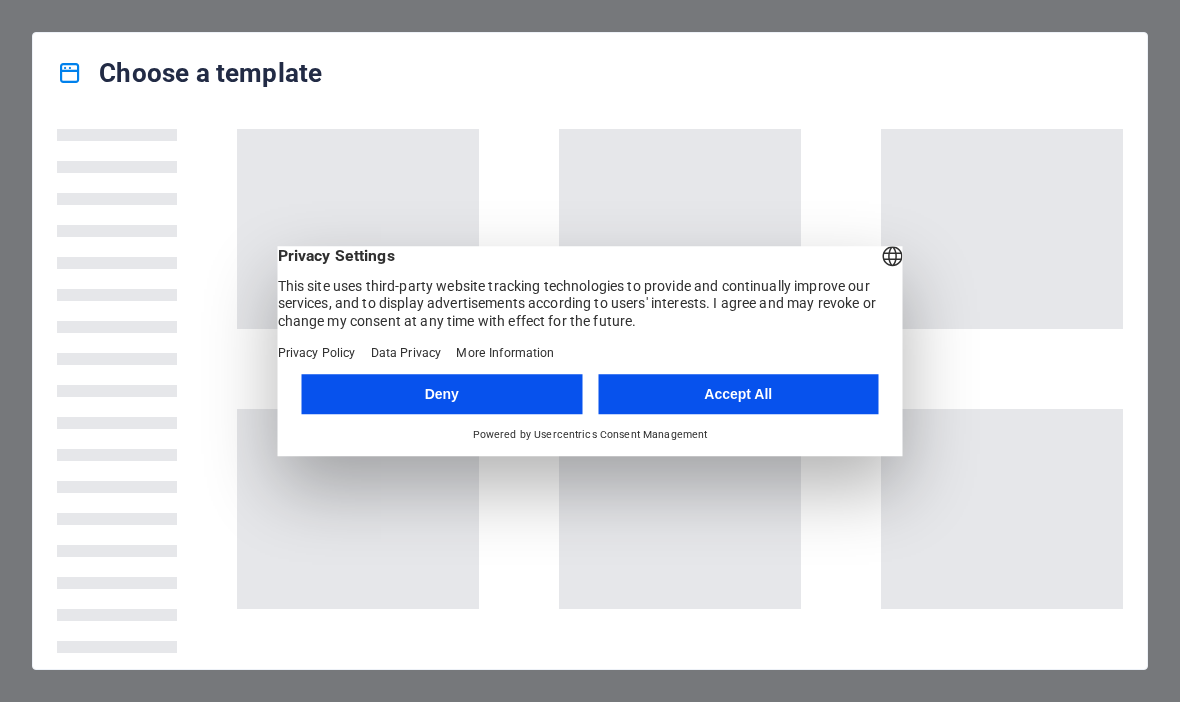 scroll, scrollTop: 0, scrollLeft: 0, axis: both 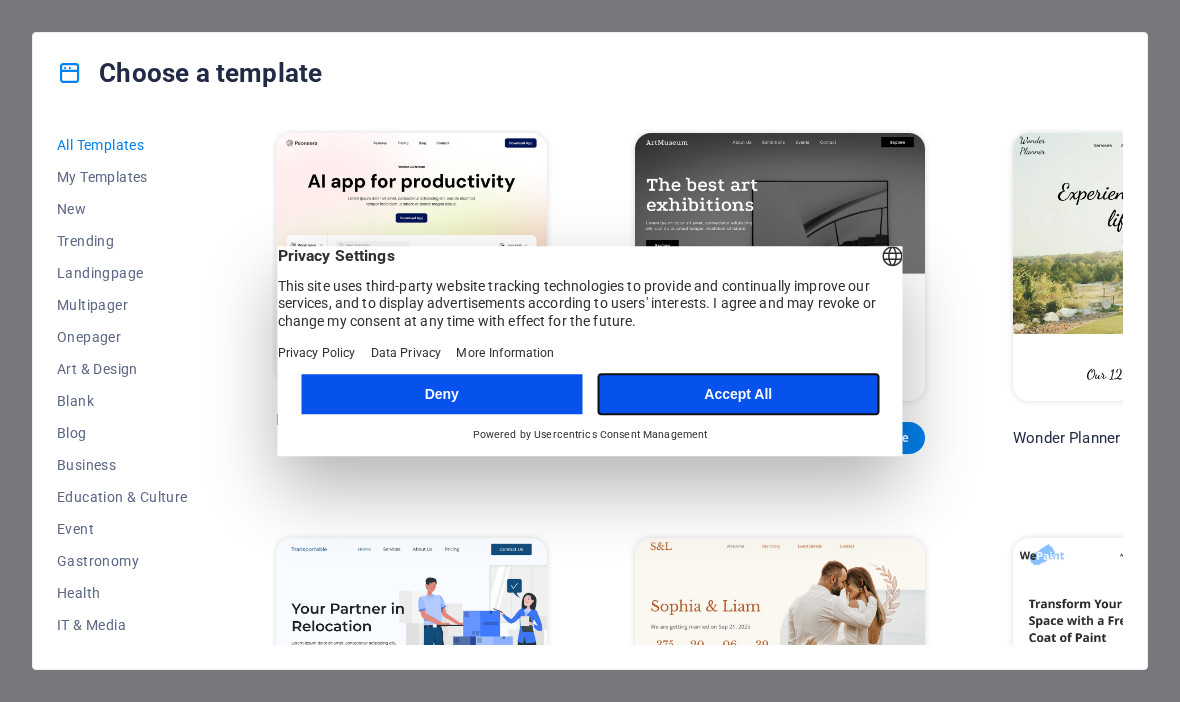 click on "Accept All" at bounding box center [738, 394] 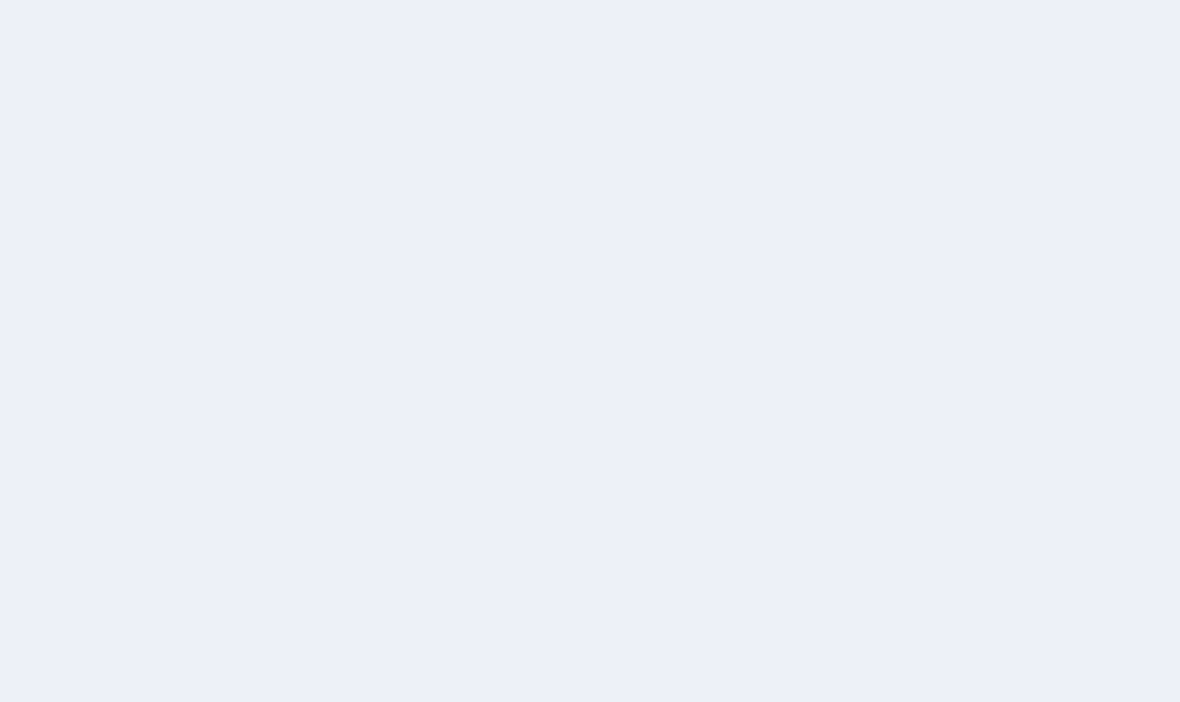 scroll, scrollTop: 0, scrollLeft: 0, axis: both 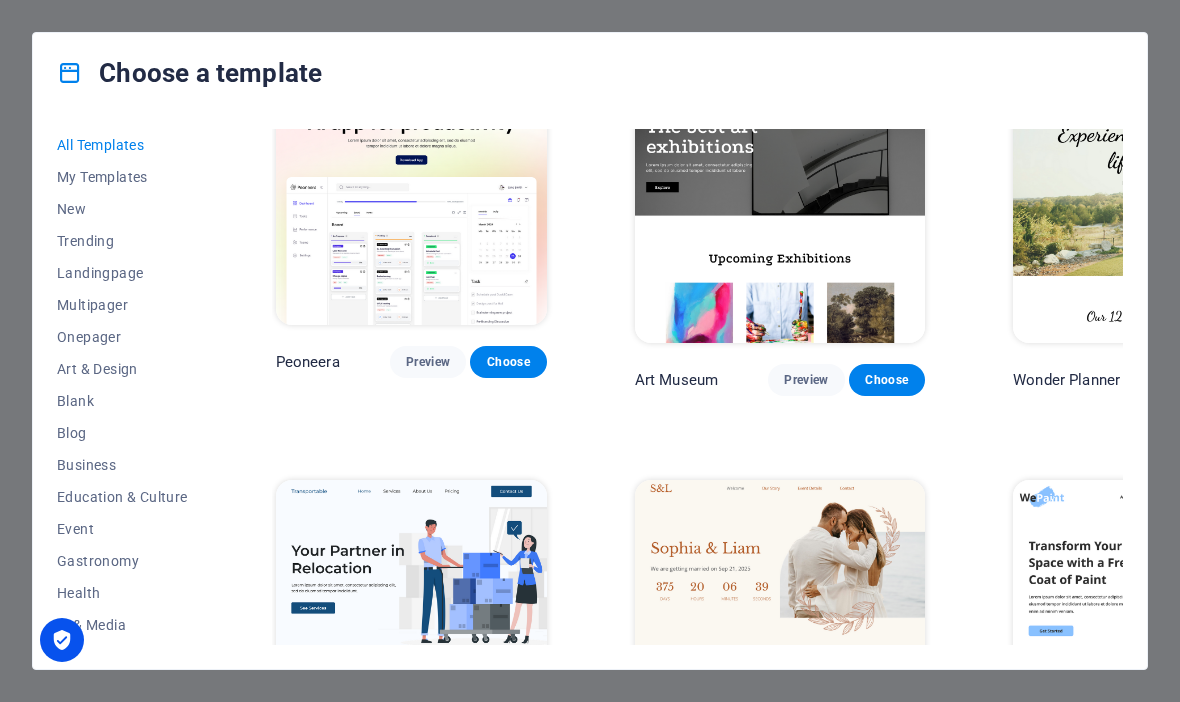 click on "Trending" at bounding box center [122, 241] 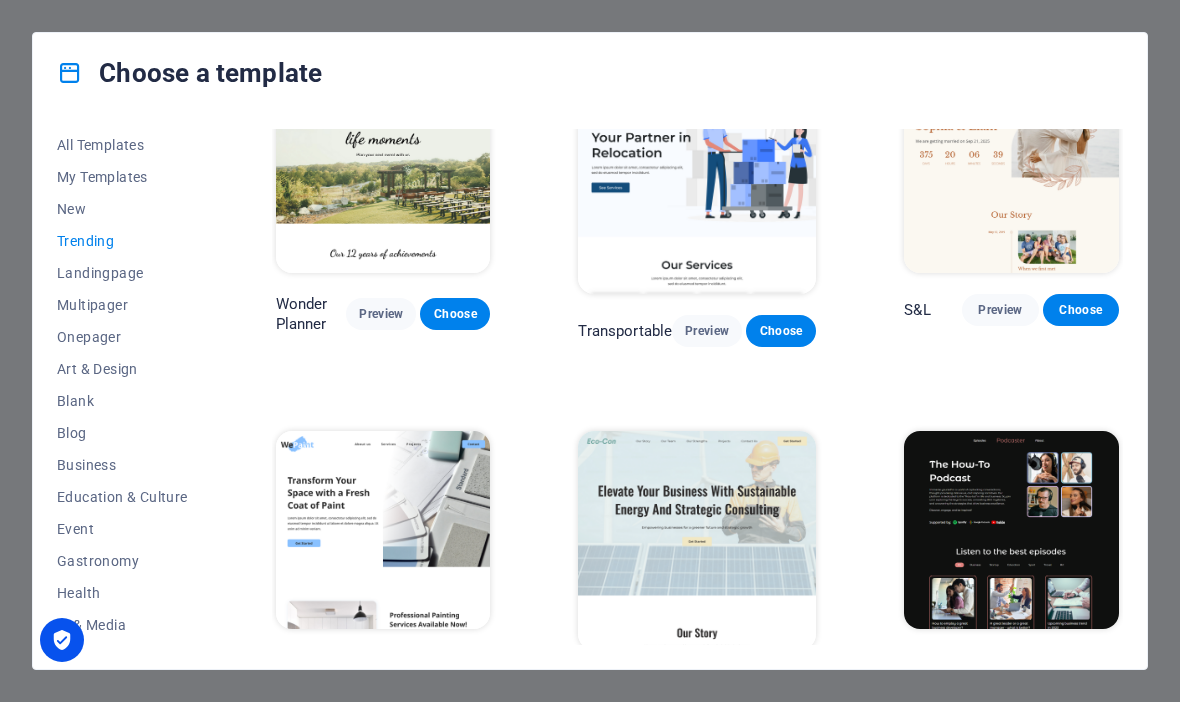 click on "My Templates" at bounding box center [122, 177] 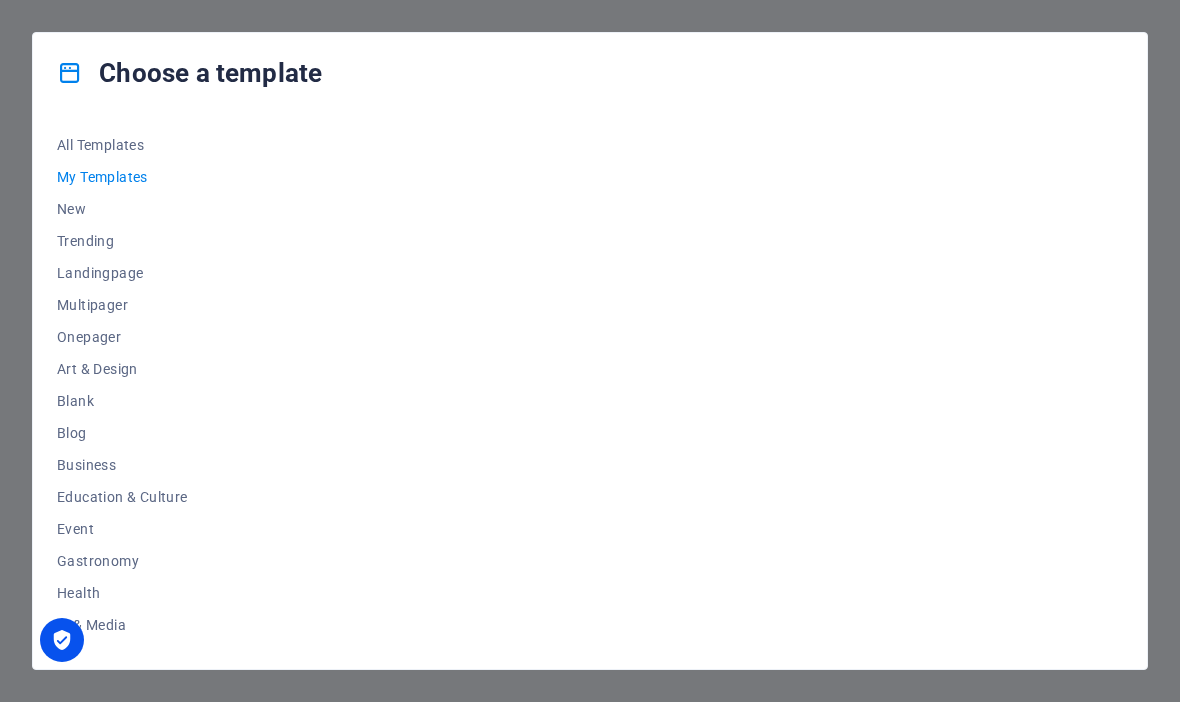 click on "All Templates" at bounding box center [122, 145] 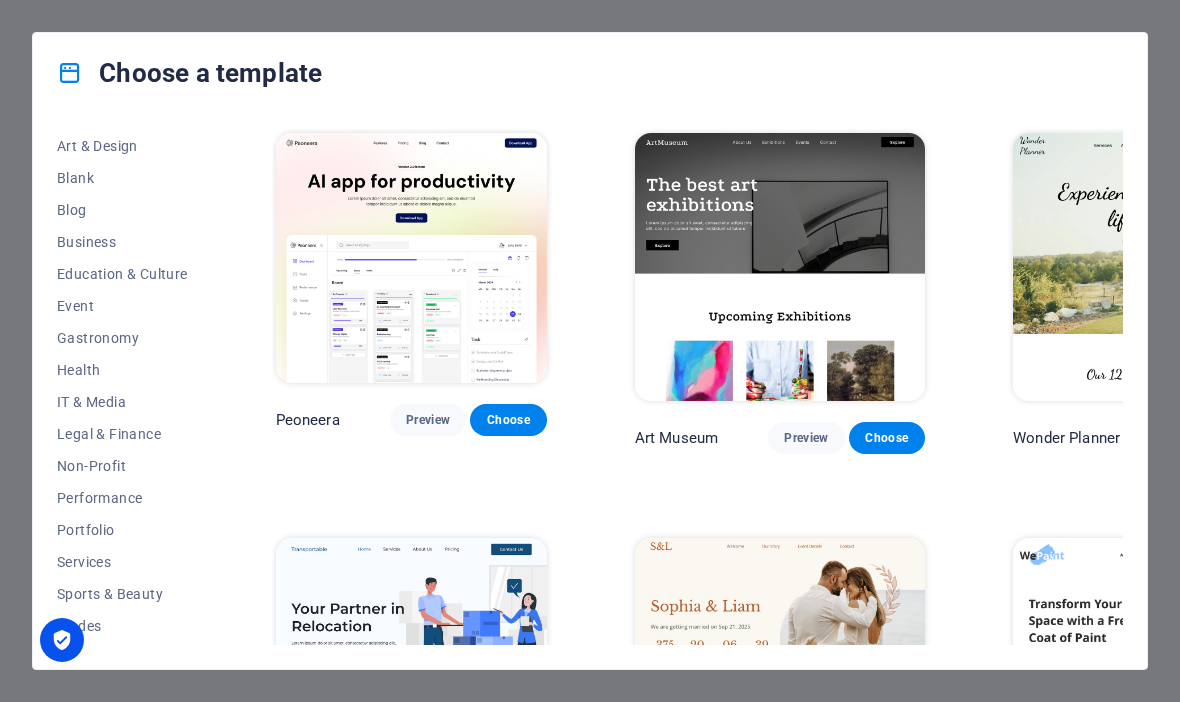 scroll, scrollTop: 242, scrollLeft: 0, axis: vertical 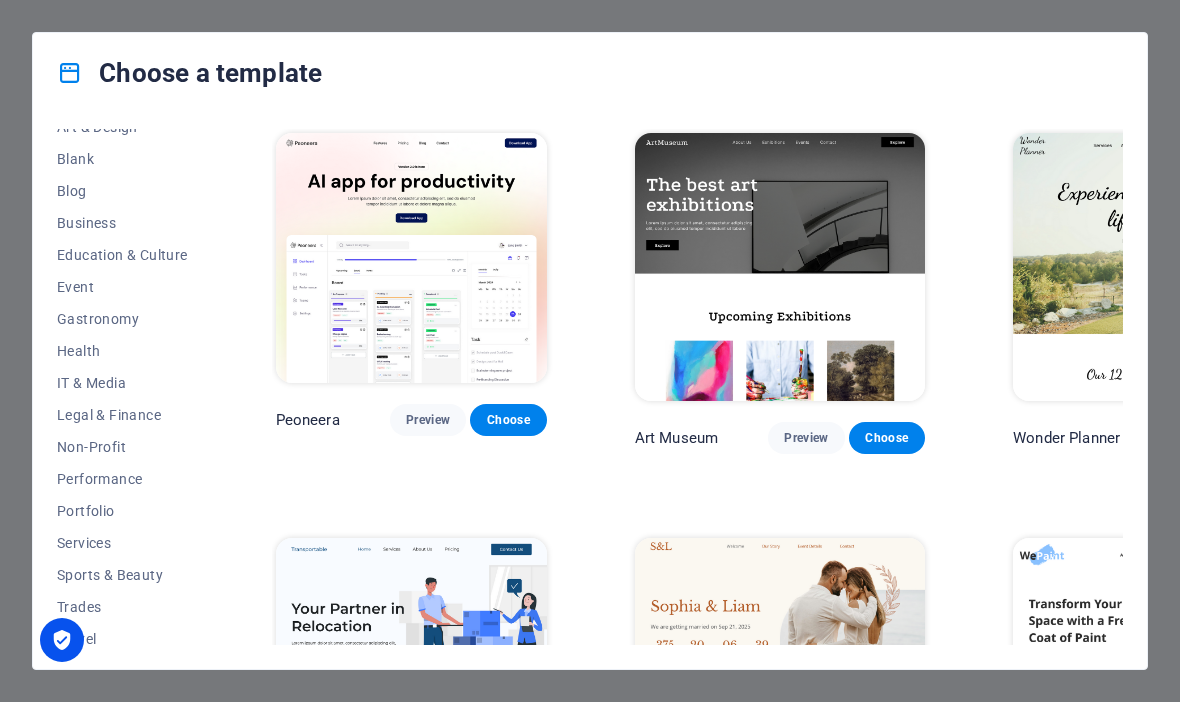 click on "Business" at bounding box center (122, 223) 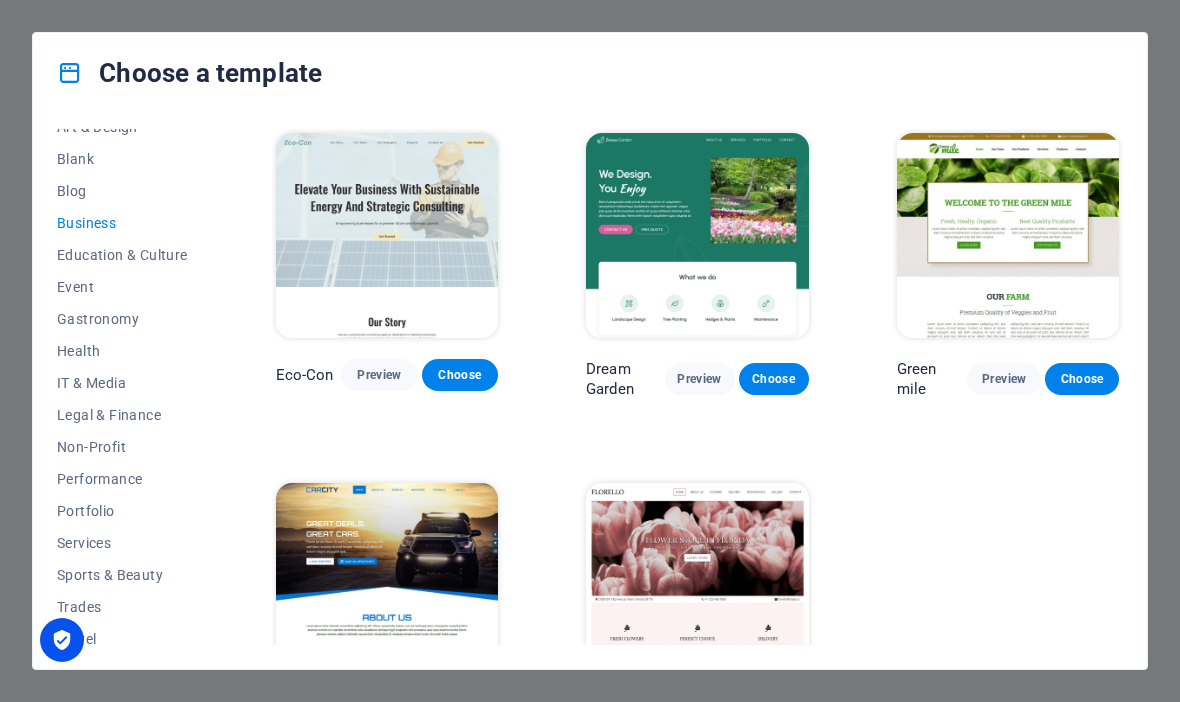scroll, scrollTop: -9, scrollLeft: 0, axis: vertical 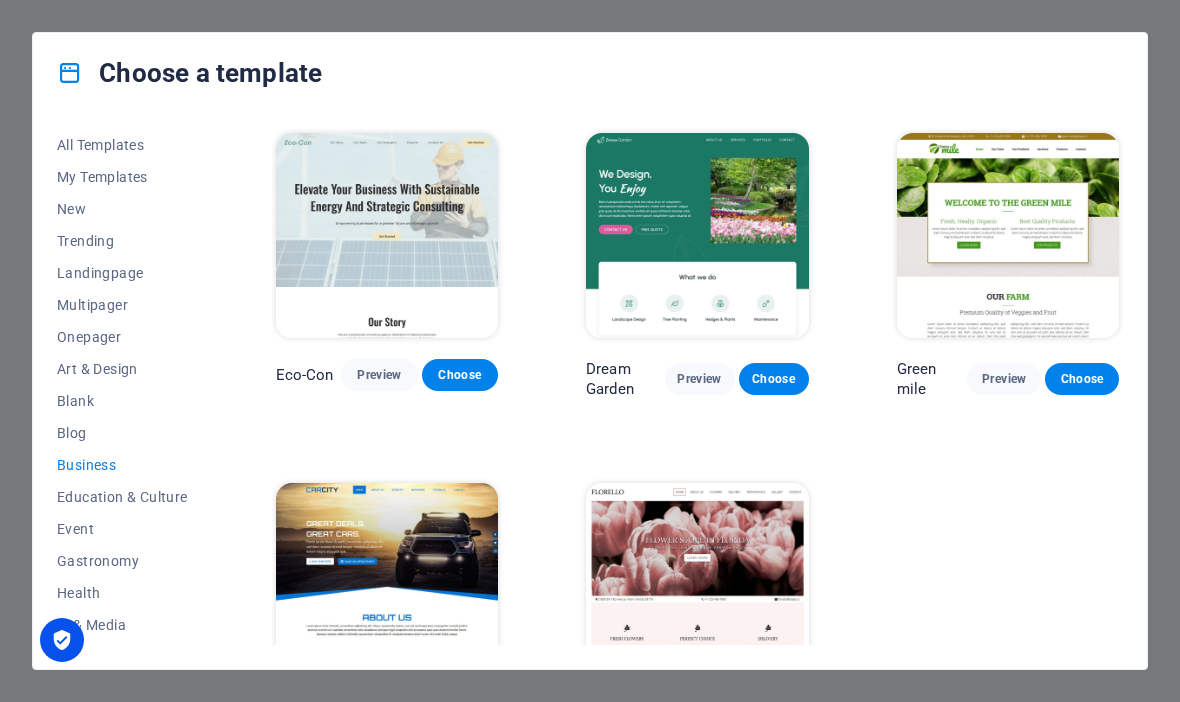 click on "All Templates" at bounding box center (122, 145) 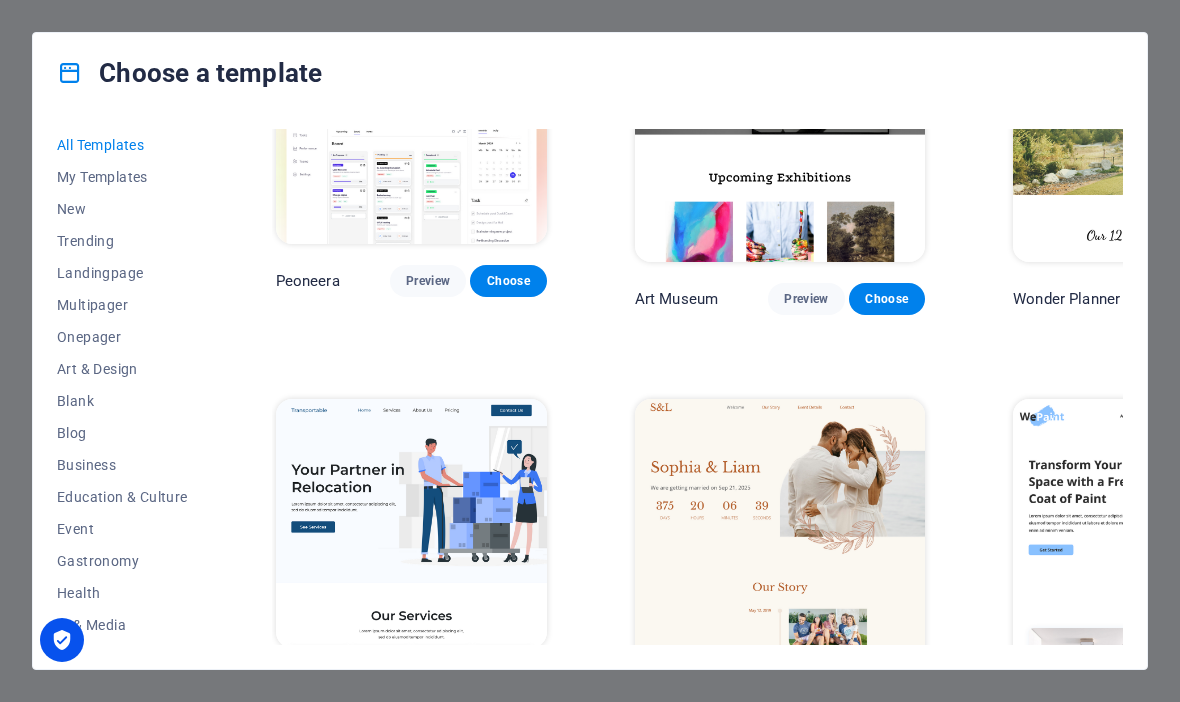 scroll, scrollTop: 142, scrollLeft: 0, axis: vertical 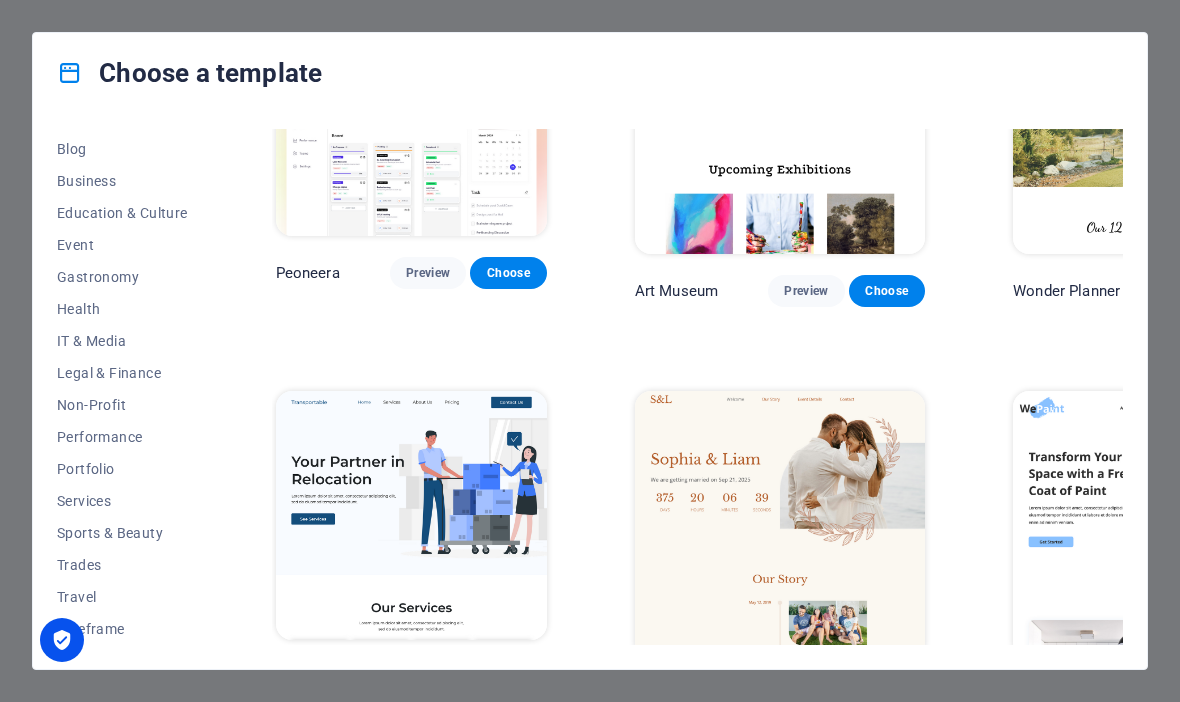 click on "Services" at bounding box center (122, 501) 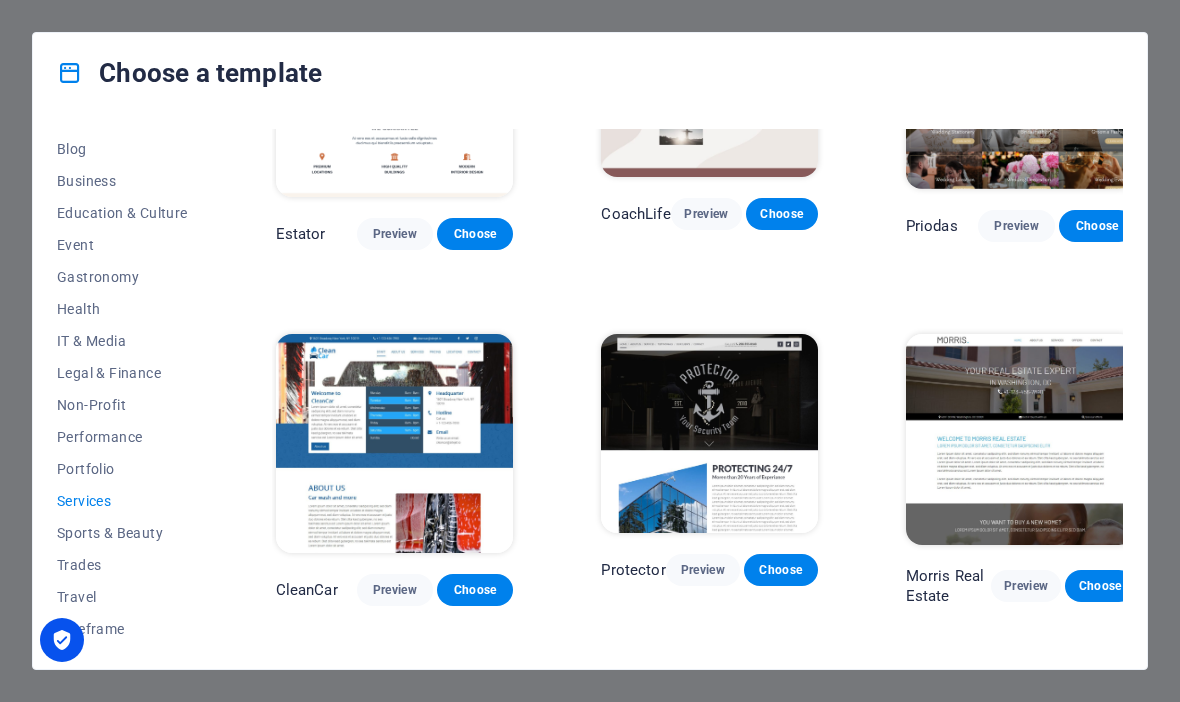 scroll, scrollTop: 968, scrollLeft: -11, axis: both 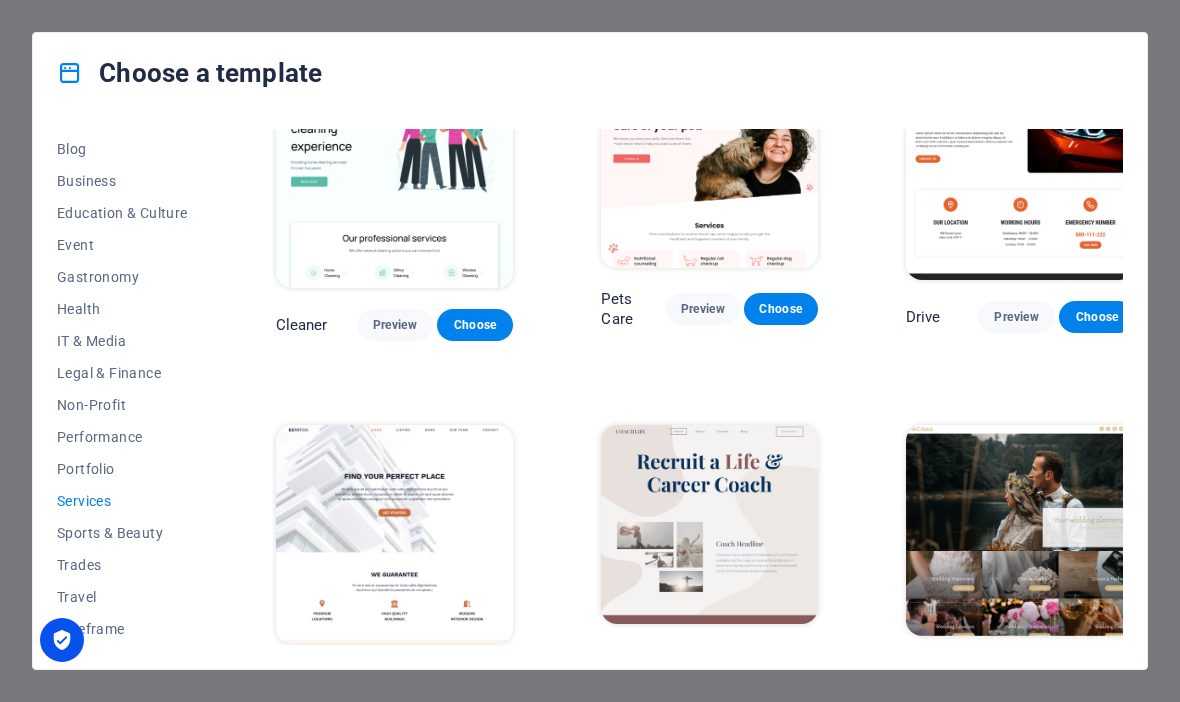 click on "Choose" at bounding box center (781, 309) 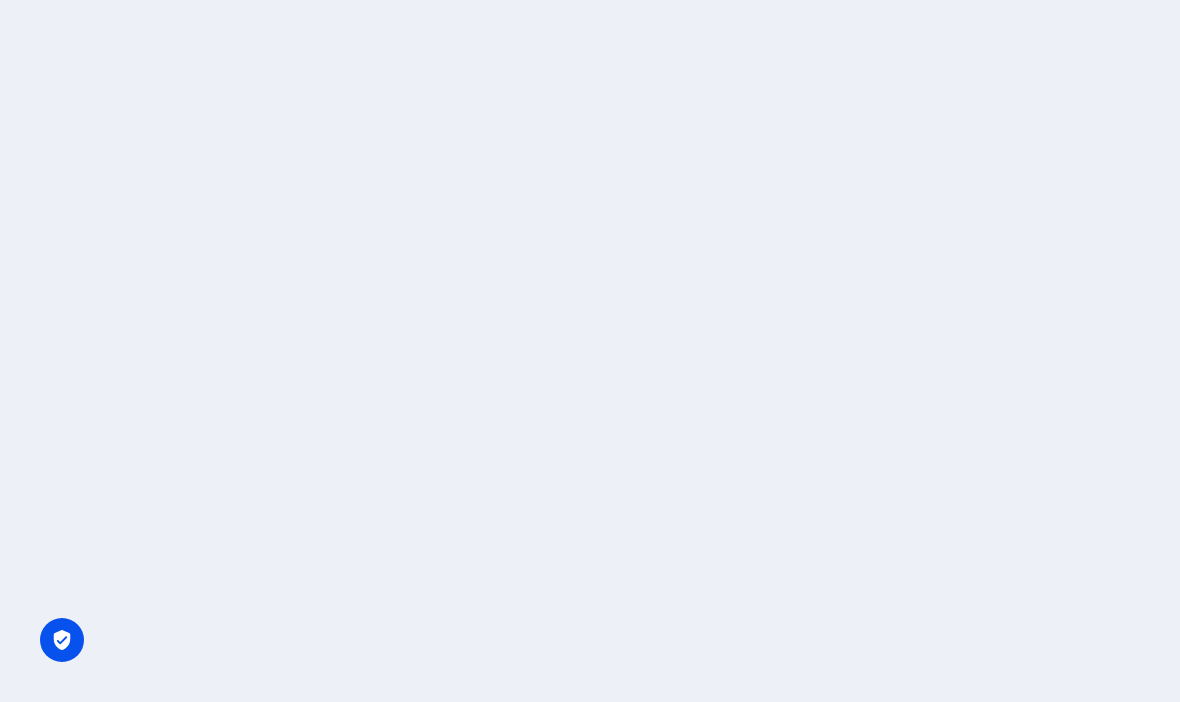 scroll, scrollTop: 0, scrollLeft: 0, axis: both 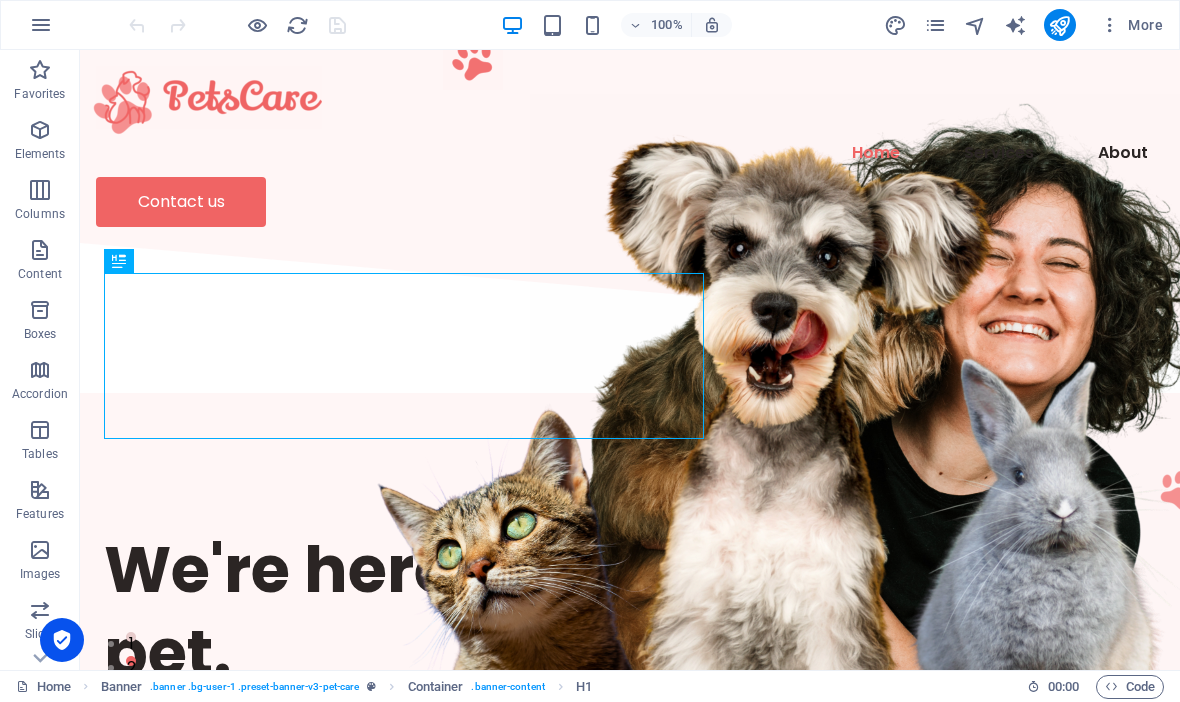 click on "More" at bounding box center (1131, 25) 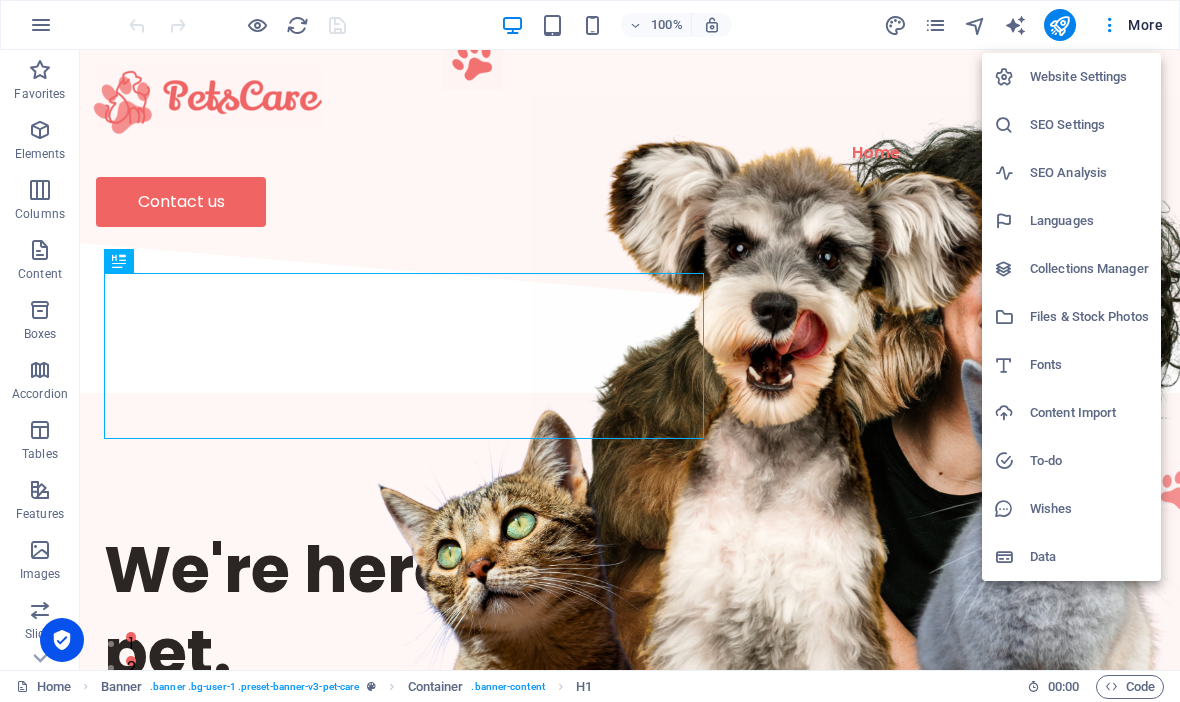 click at bounding box center (590, 351) 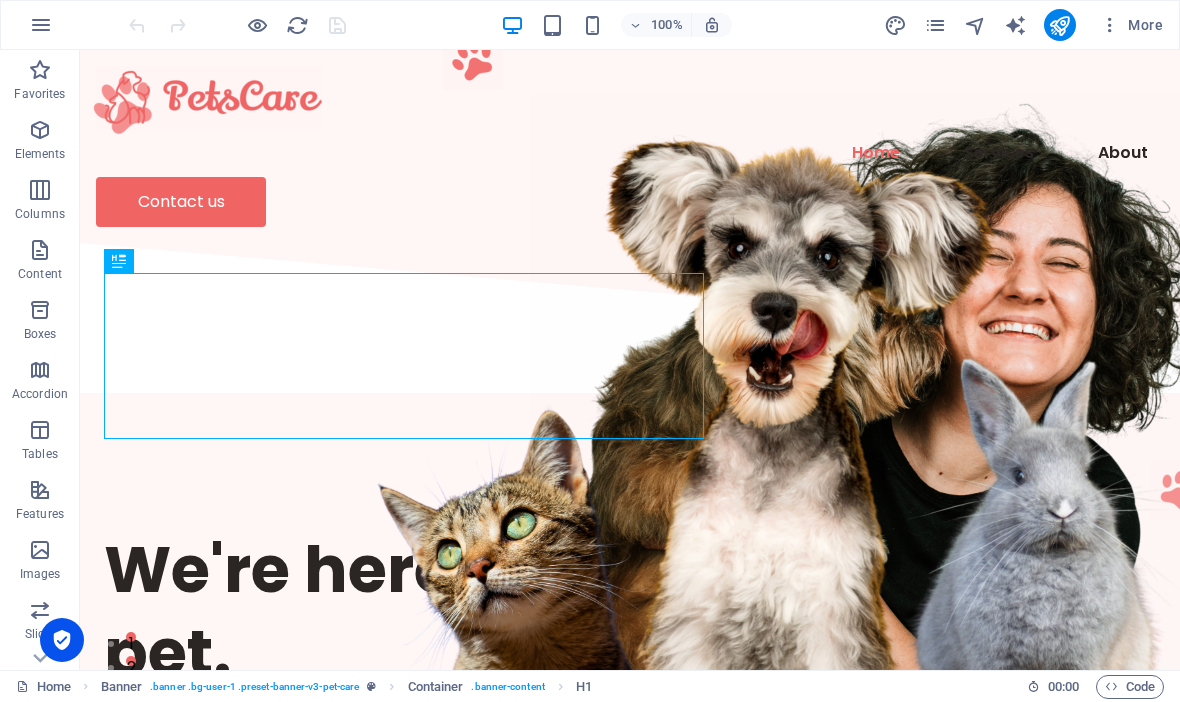 click on "More" at bounding box center [1131, 25] 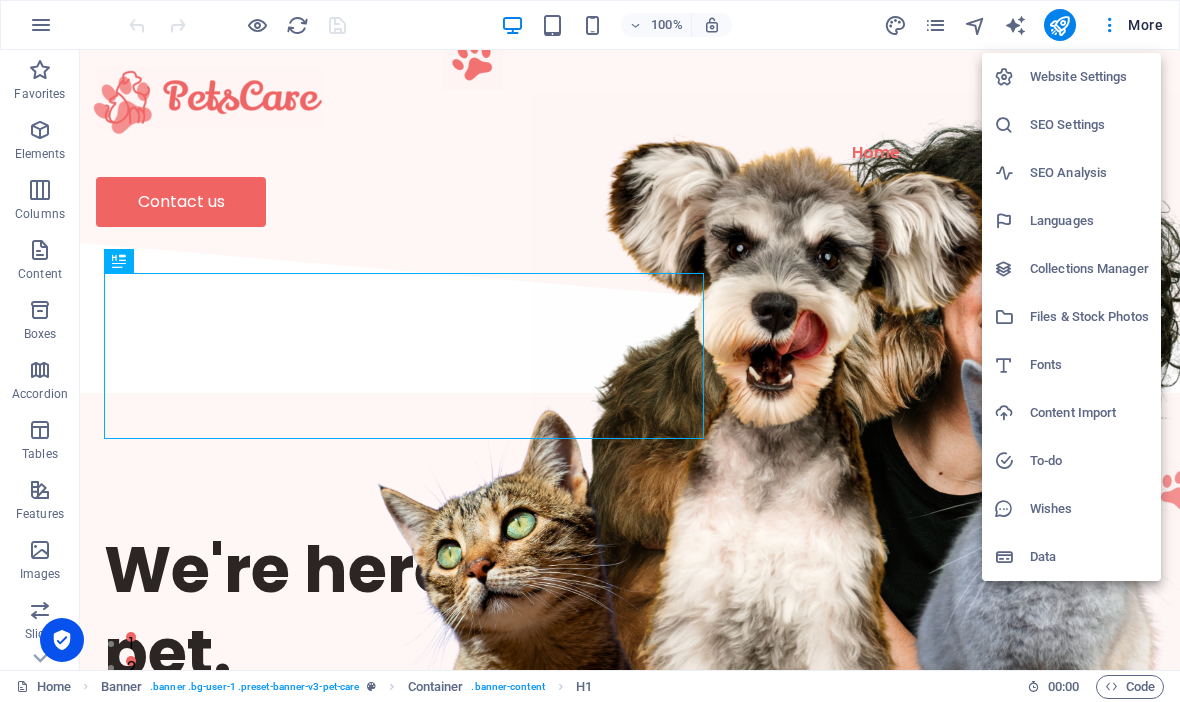 click at bounding box center (590, 351) 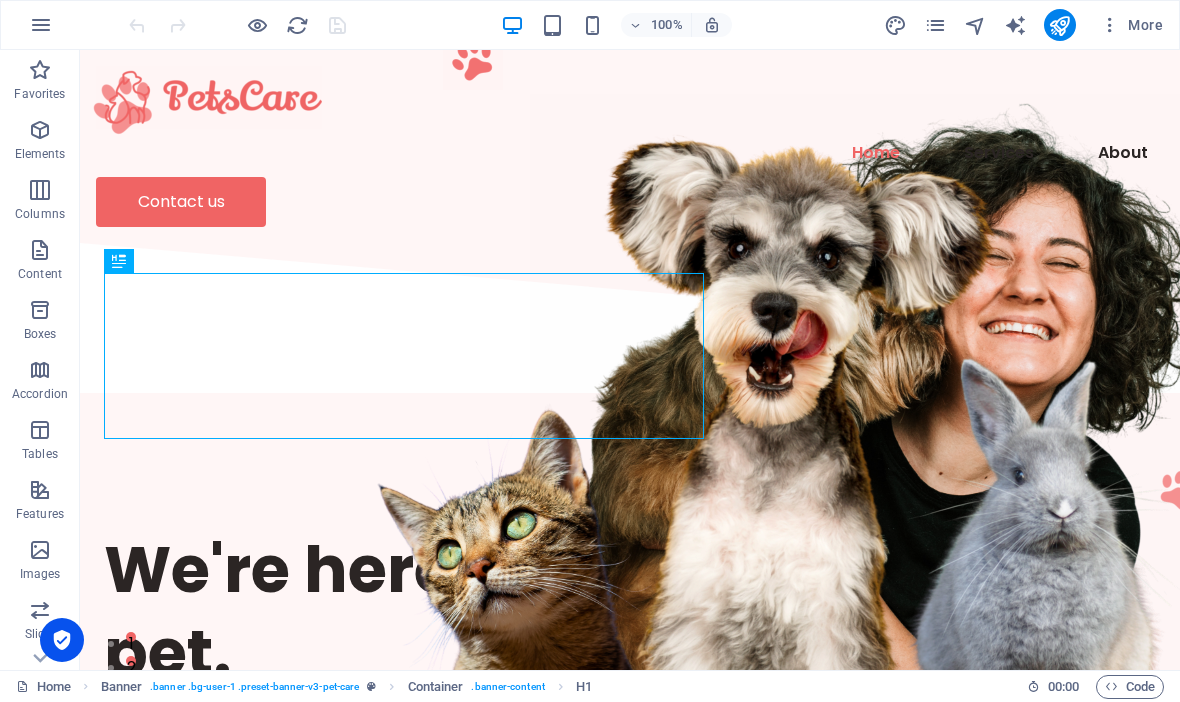 click at bounding box center [41, 25] 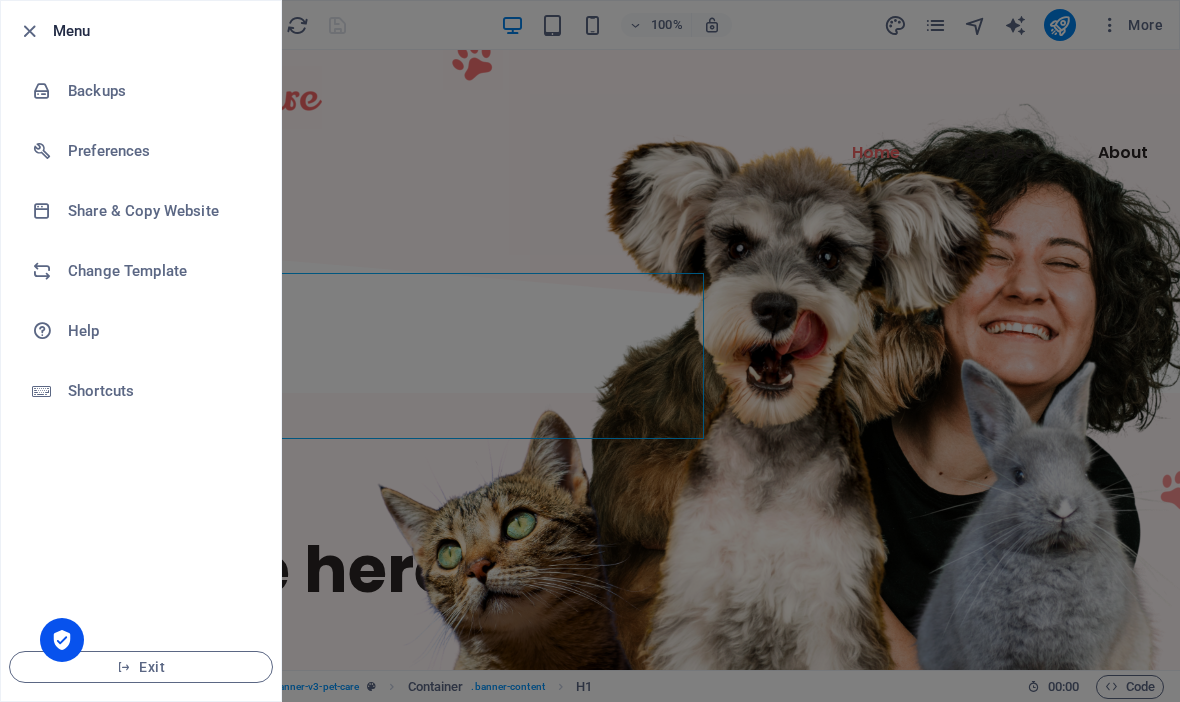 click at bounding box center (590, 351) 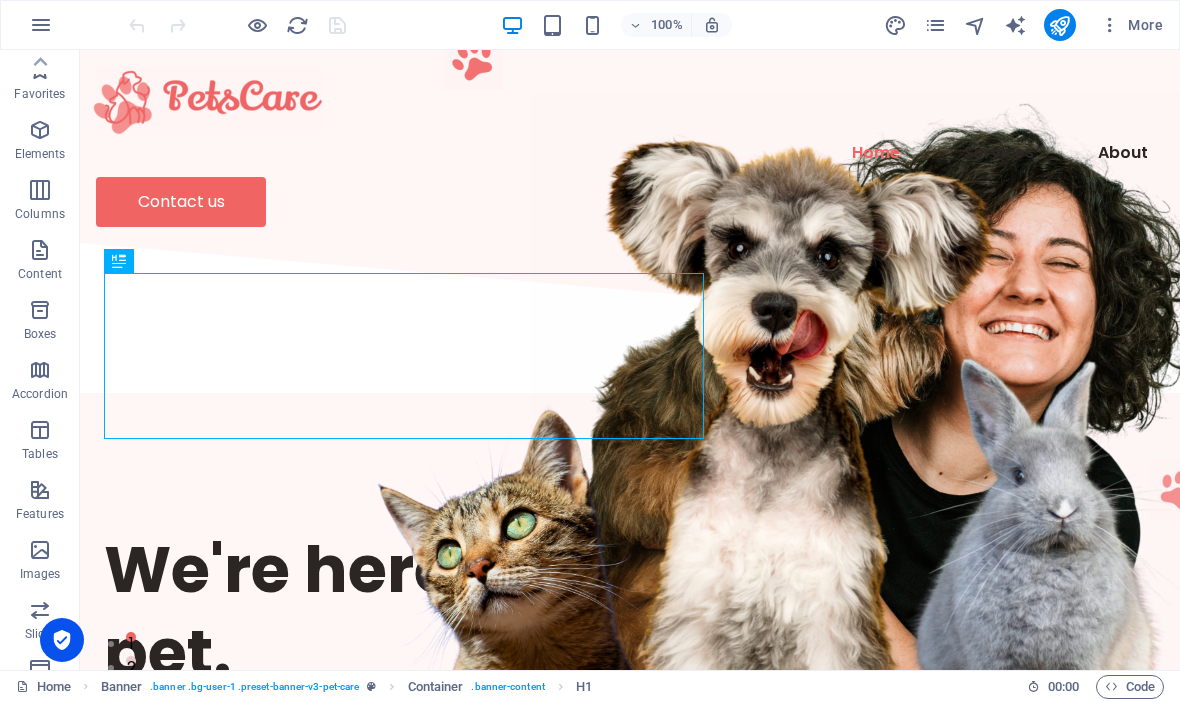scroll, scrollTop: 0, scrollLeft: 0, axis: both 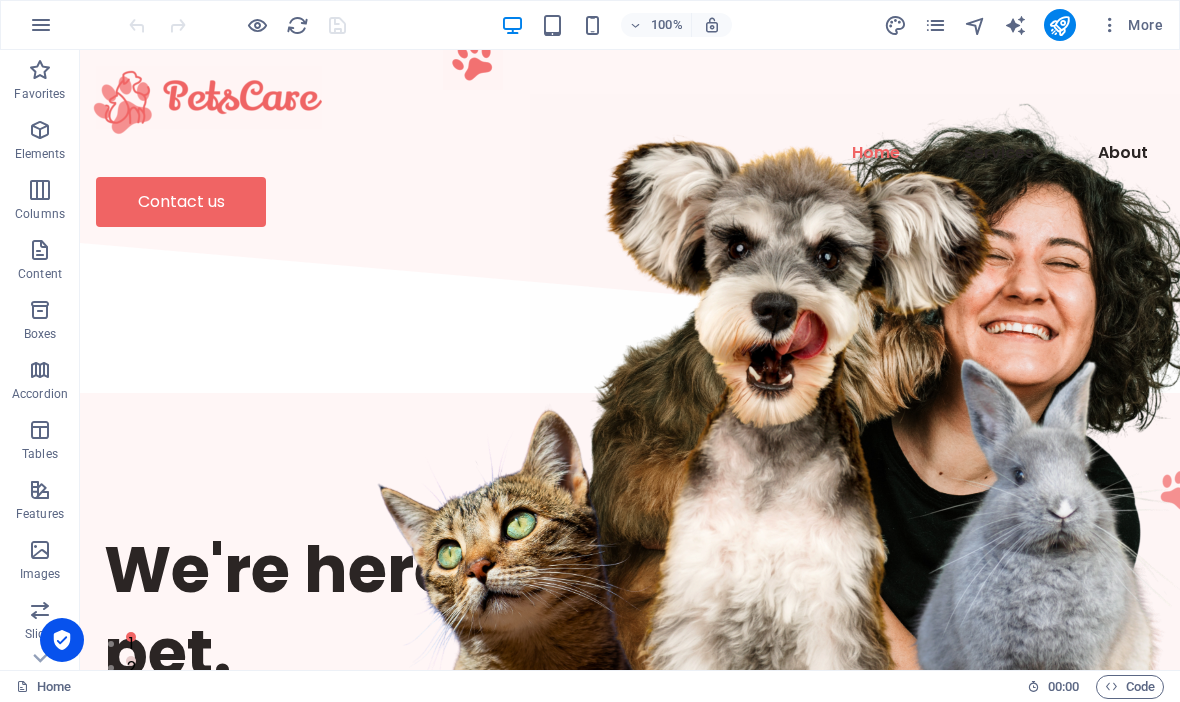 click on "More" at bounding box center (1131, 25) 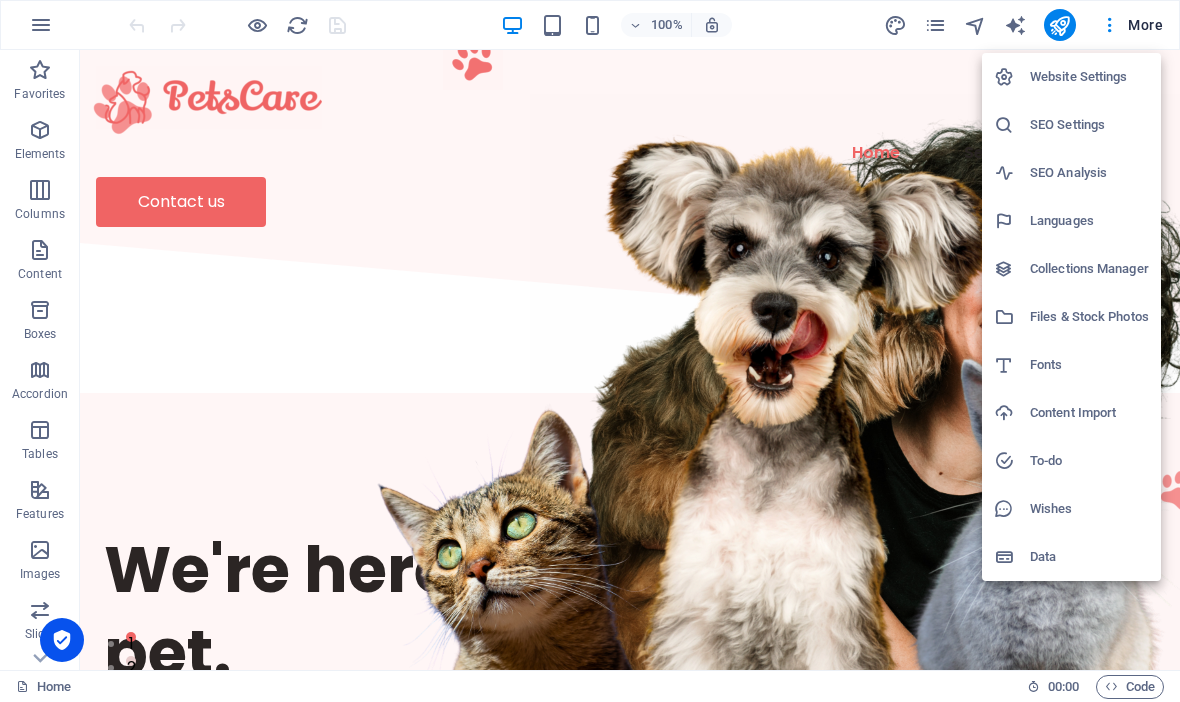 click at bounding box center (1004, 77) 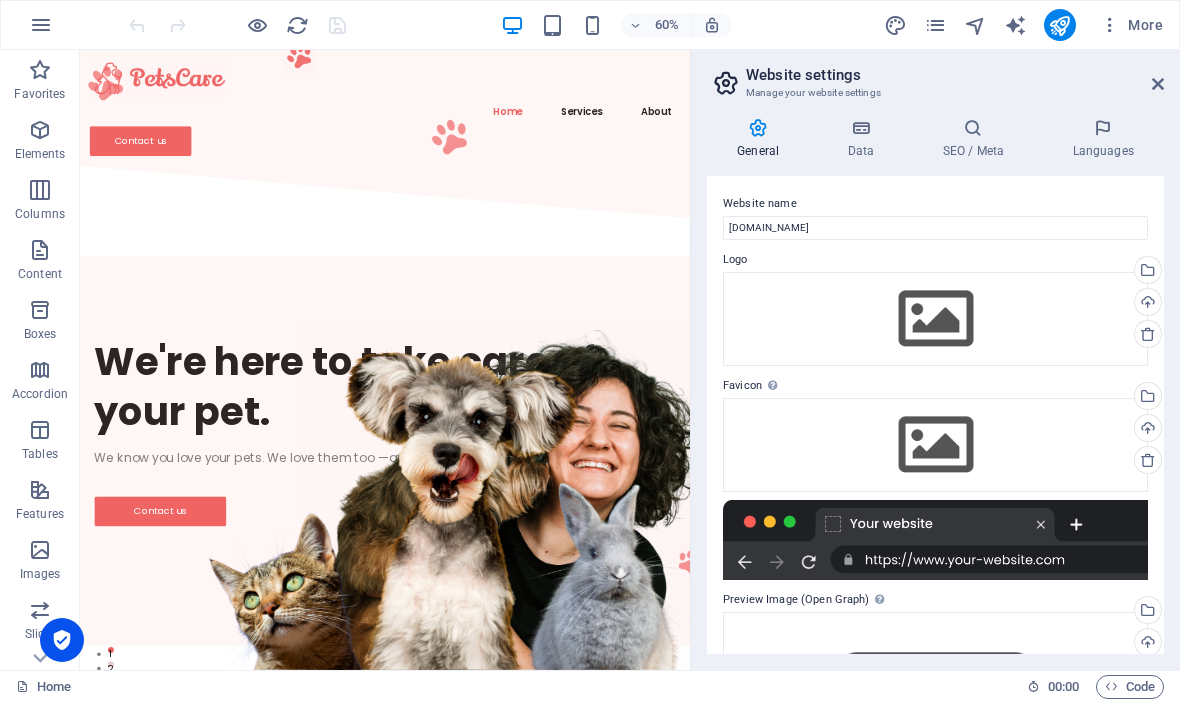 scroll, scrollTop: 0, scrollLeft: 0, axis: both 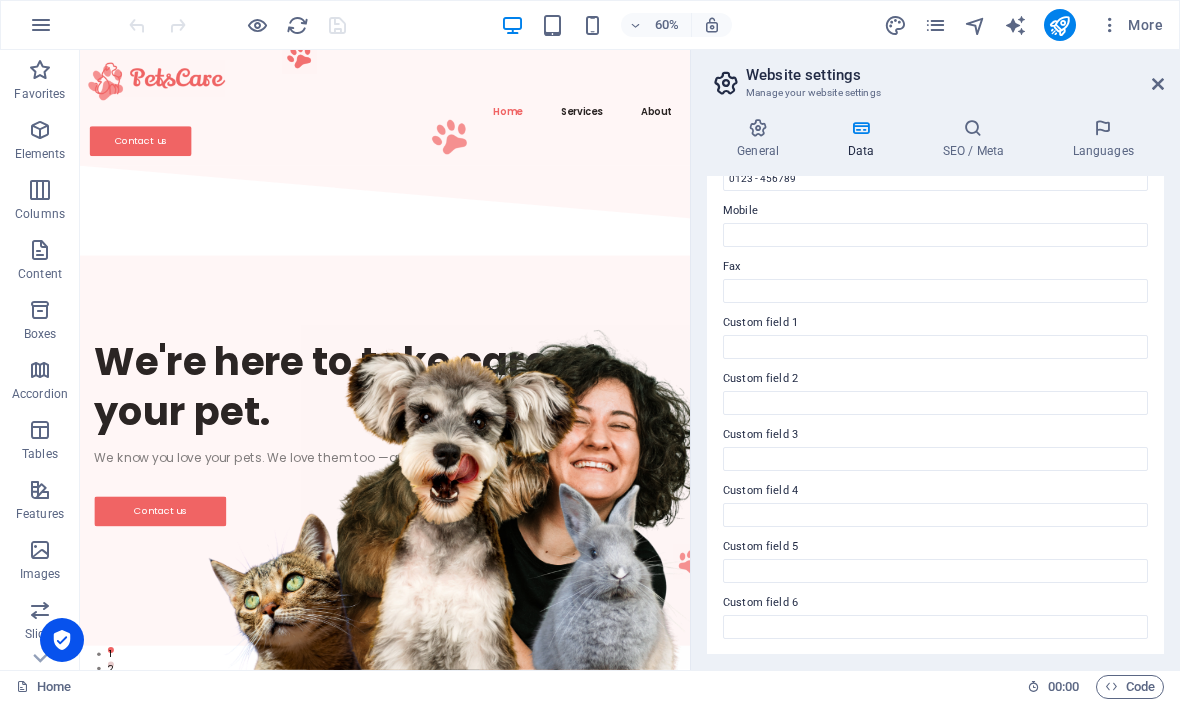 click at bounding box center [973, 128] 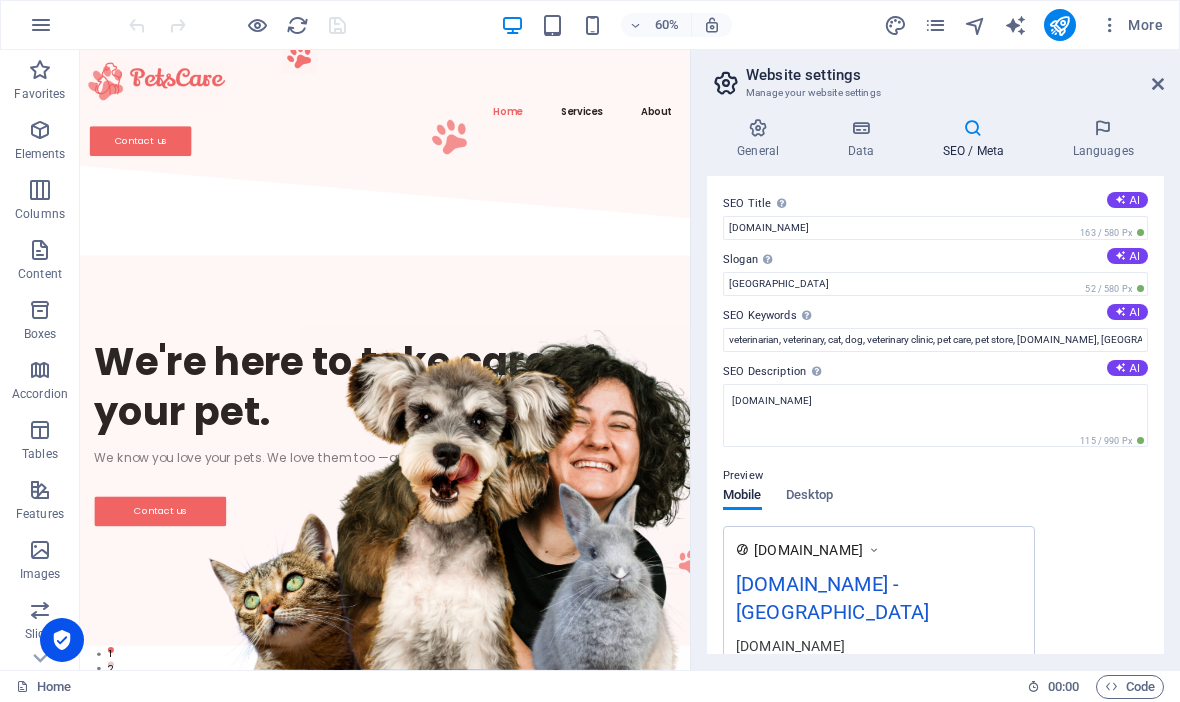 click on "General" at bounding box center (762, 139) 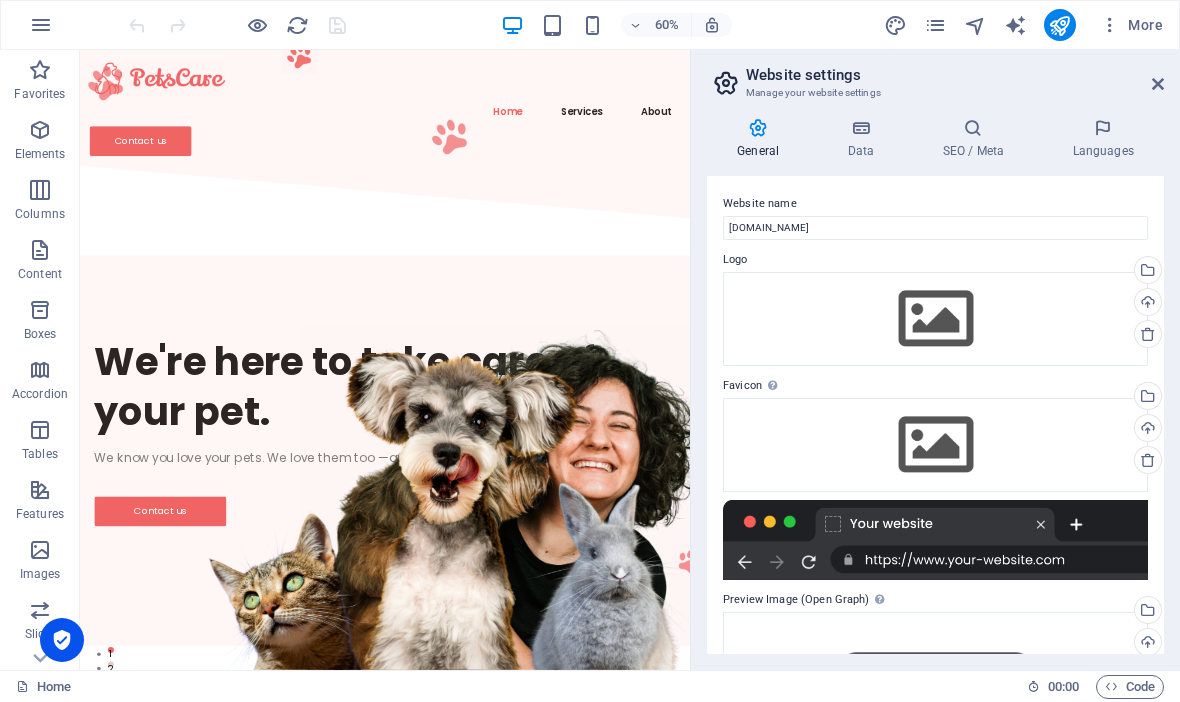 click at bounding box center (41, 25) 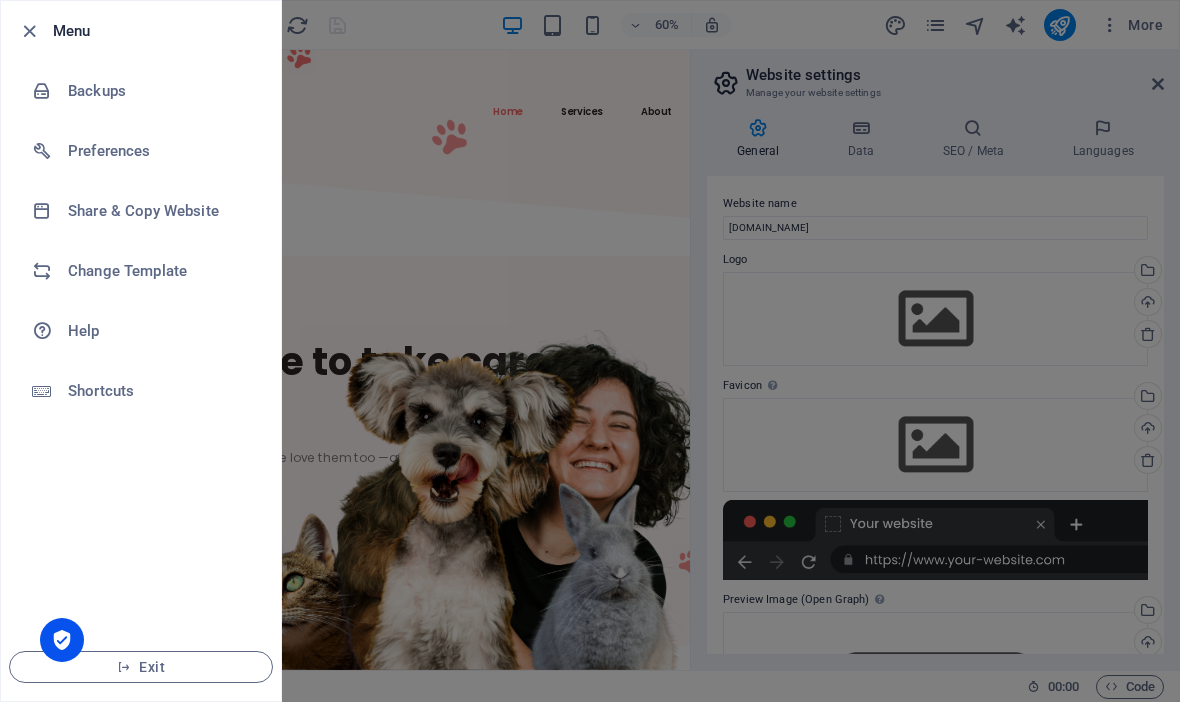 scroll, scrollTop: 0, scrollLeft: 0, axis: both 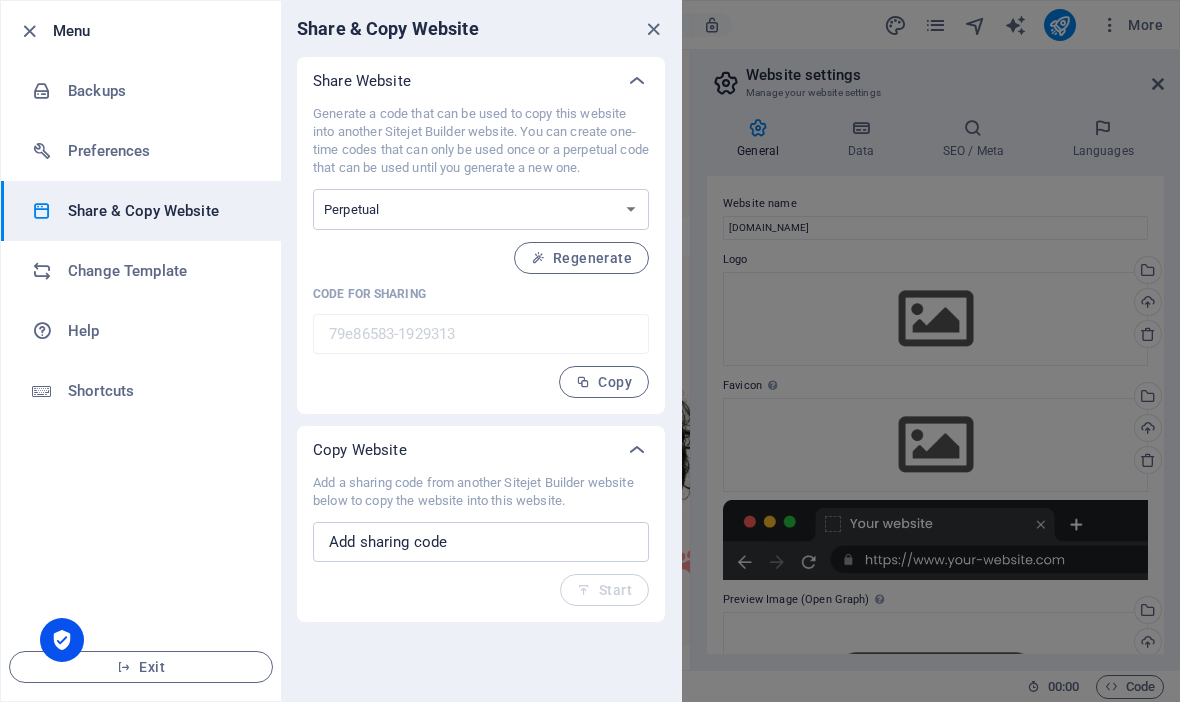 click on "Preferences" at bounding box center [160, 151] 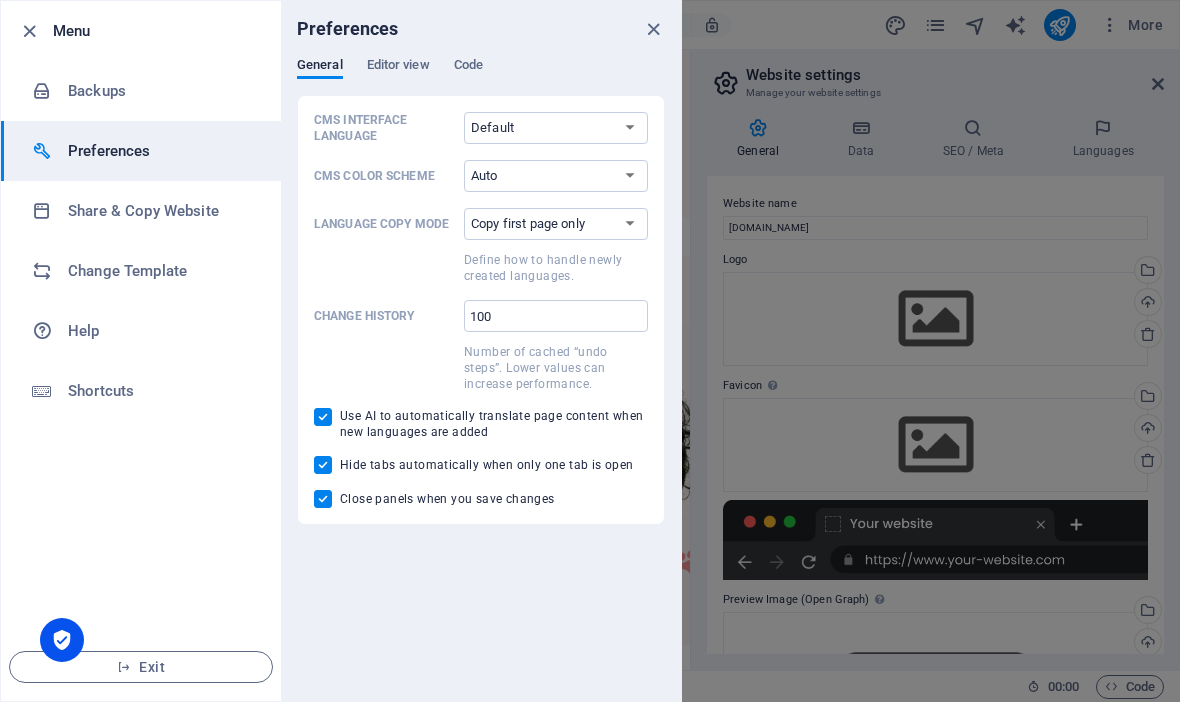 click at bounding box center [42, 91] 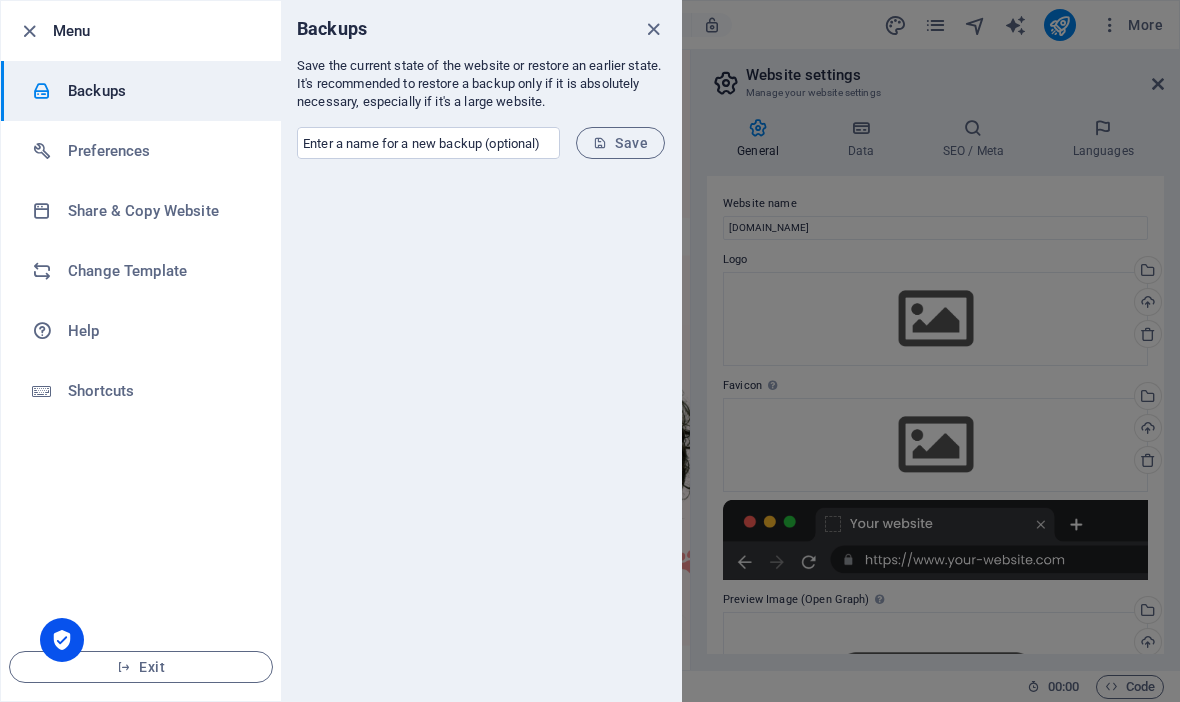 click on "Preferences" at bounding box center (160, 151) 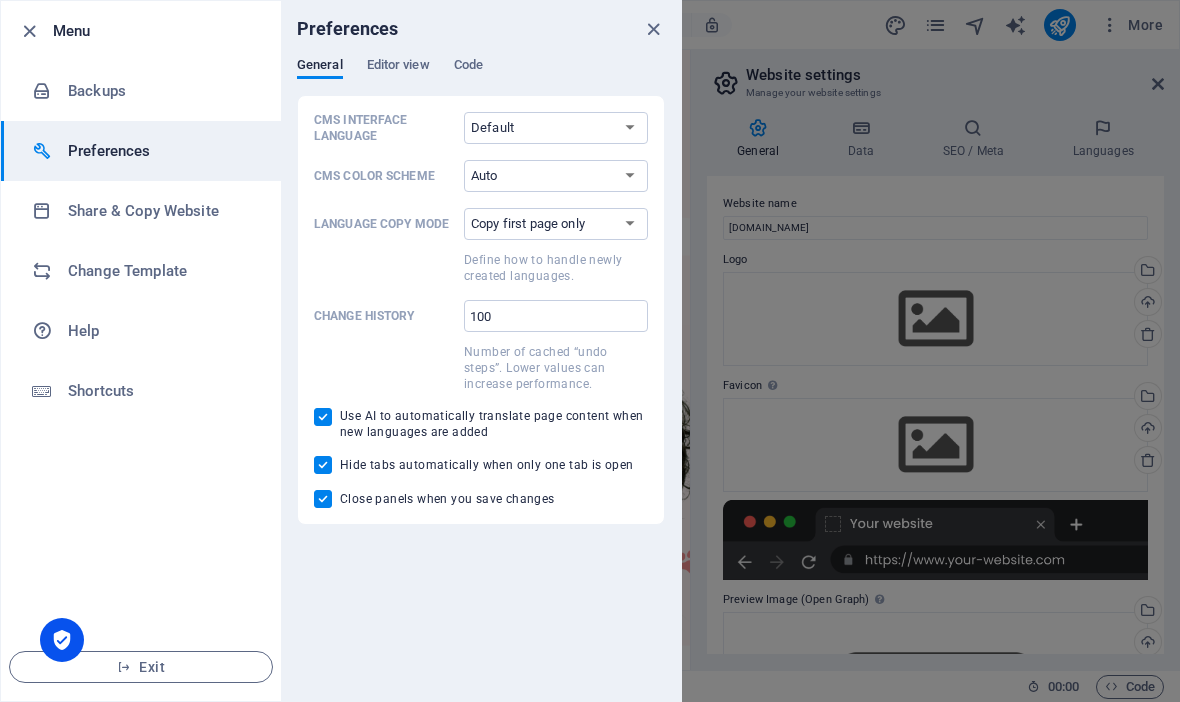click at bounding box center [50, 211] 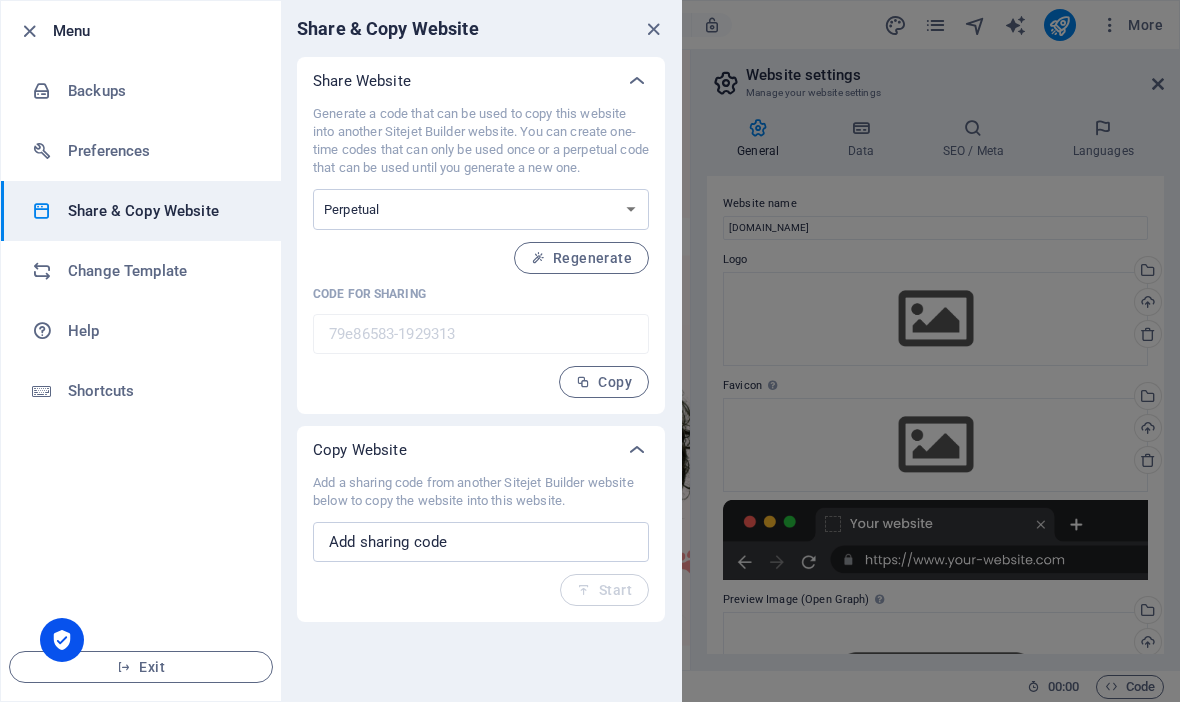 click at bounding box center (50, 271) 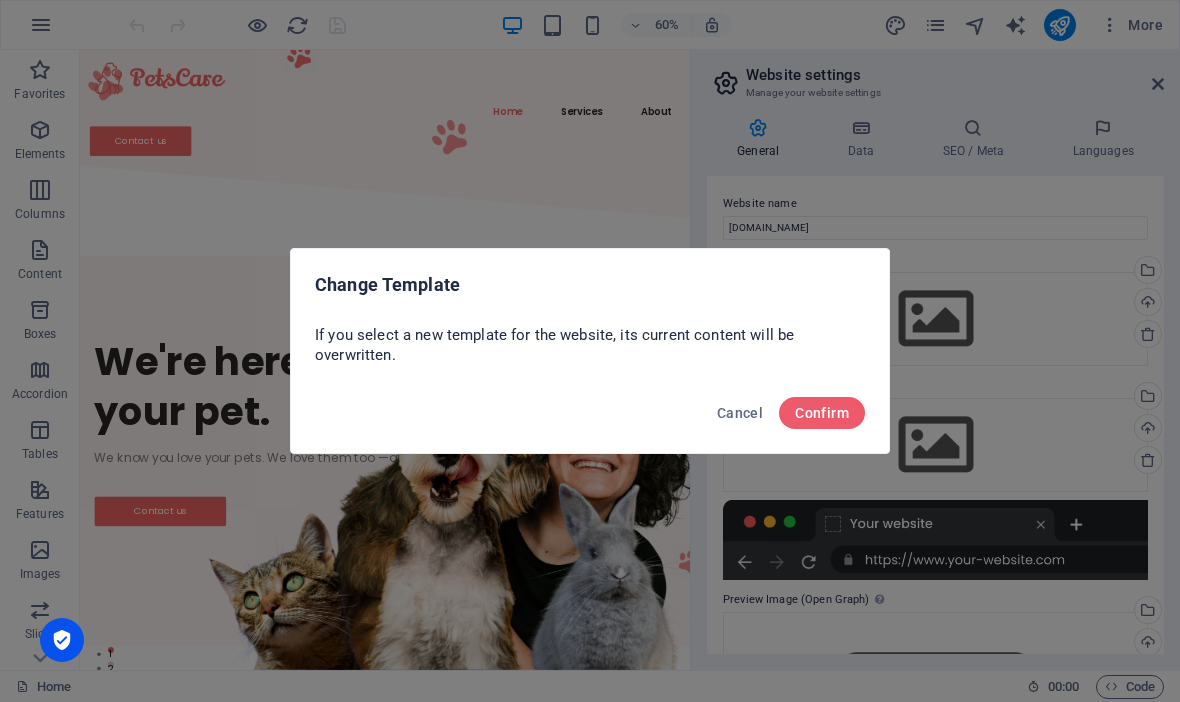 click on "Change Template If you select a new template for the website, its current content will be overwritten. Cancel Confirm" at bounding box center [590, 351] 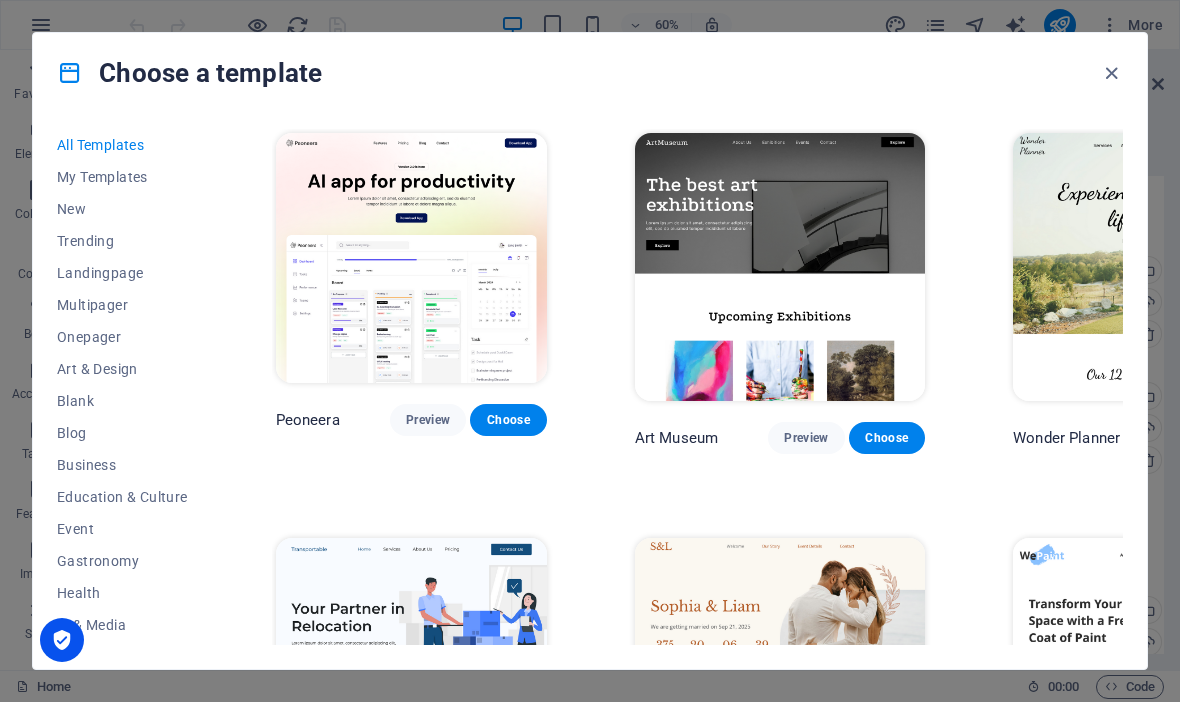 click at bounding box center [1111, 73] 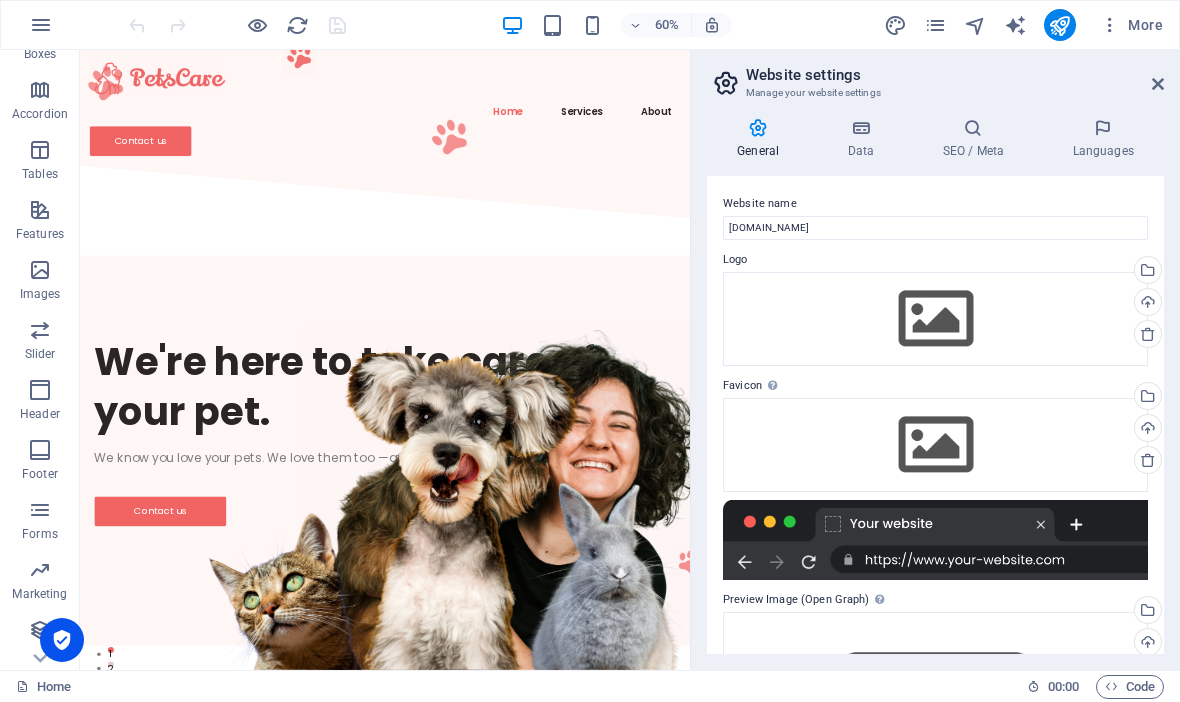 scroll, scrollTop: 280, scrollLeft: 0, axis: vertical 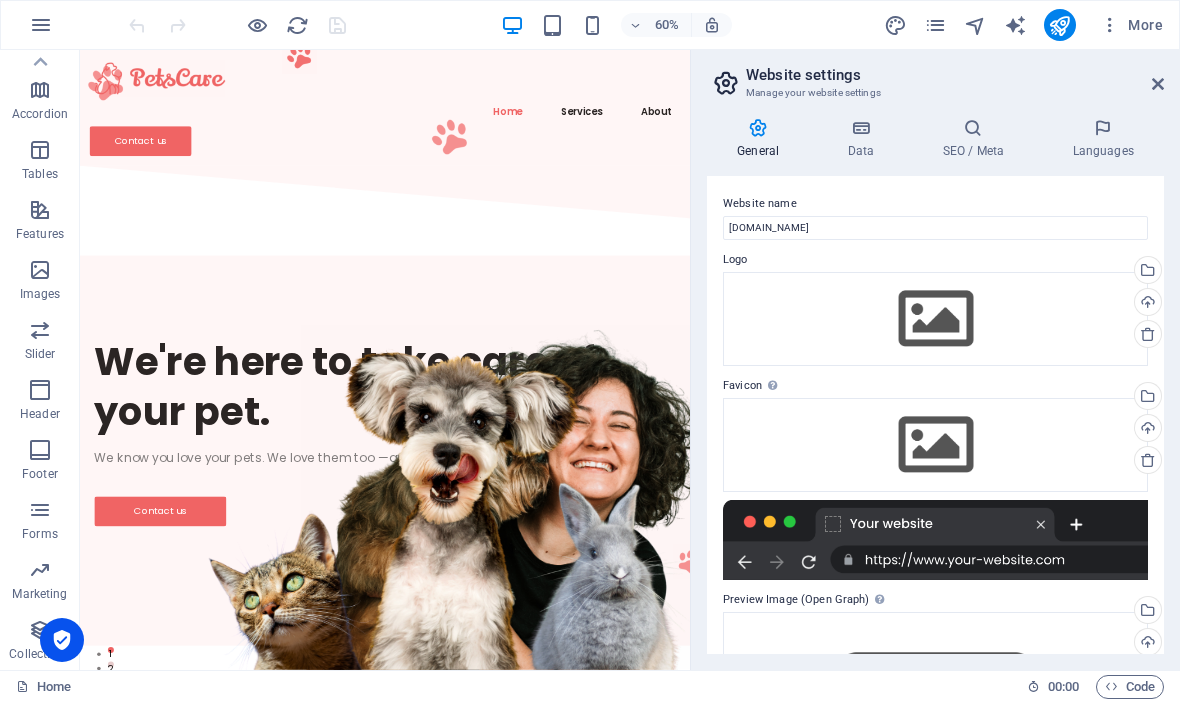 click at bounding box center (41, 25) 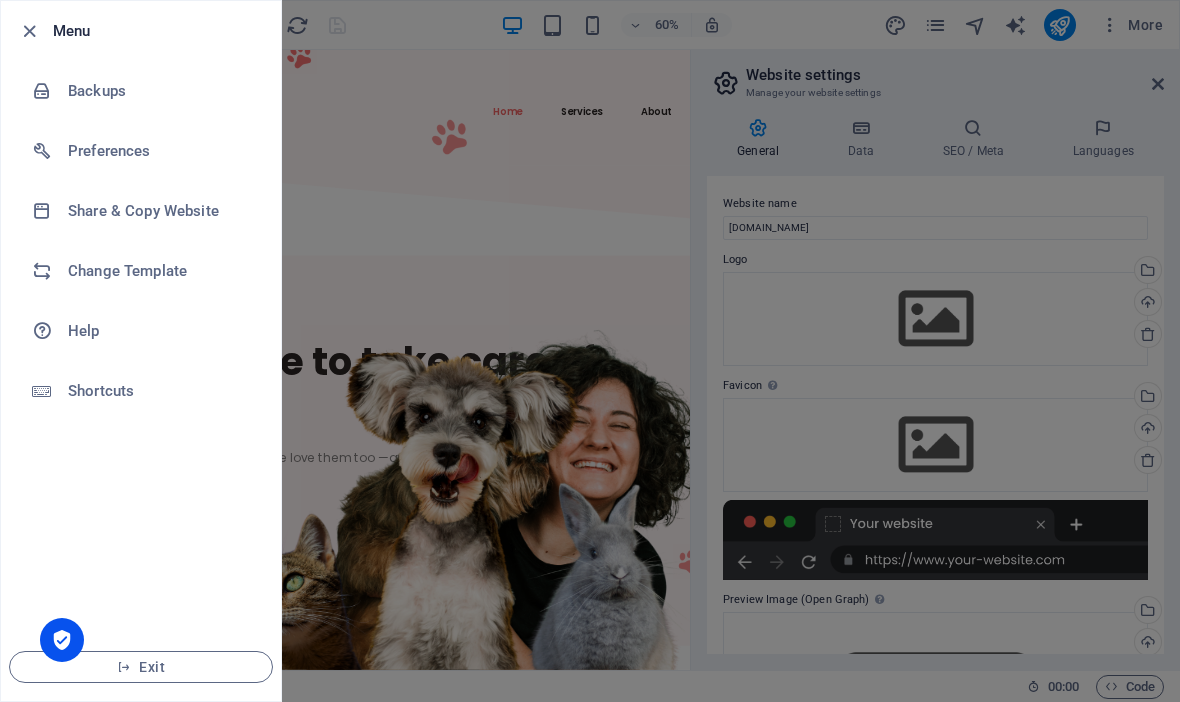 click on "Share & Copy Website" at bounding box center (141, 211) 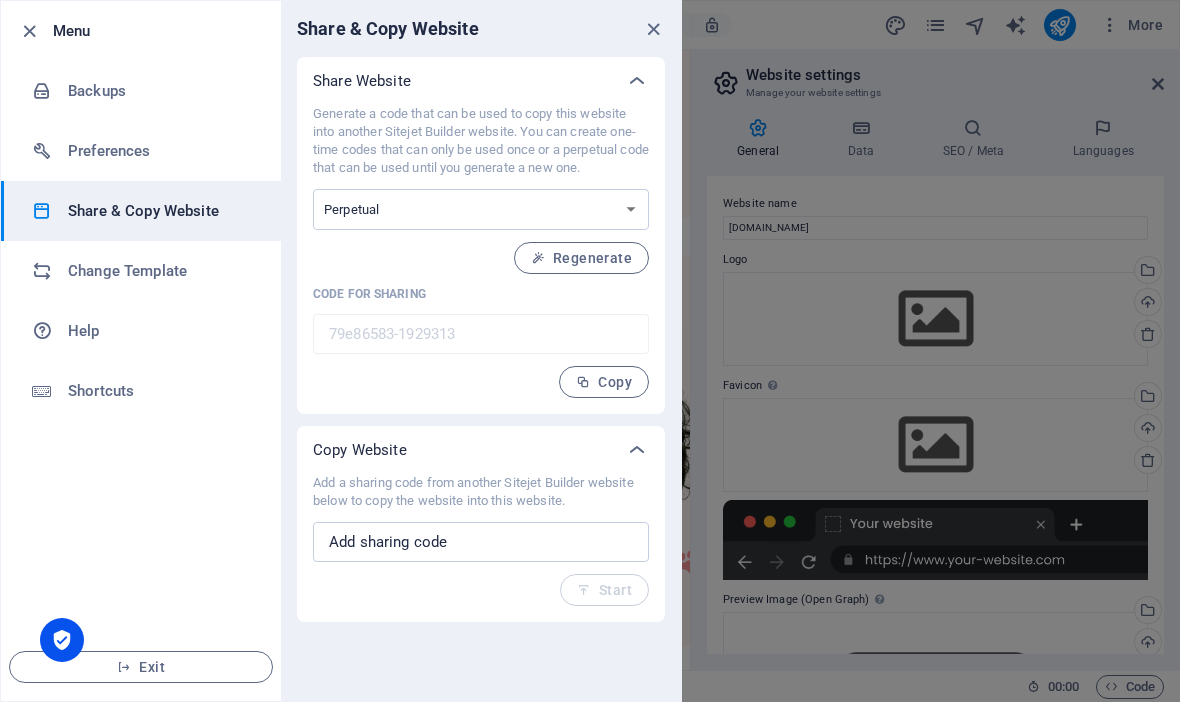 click at bounding box center (590, 351) 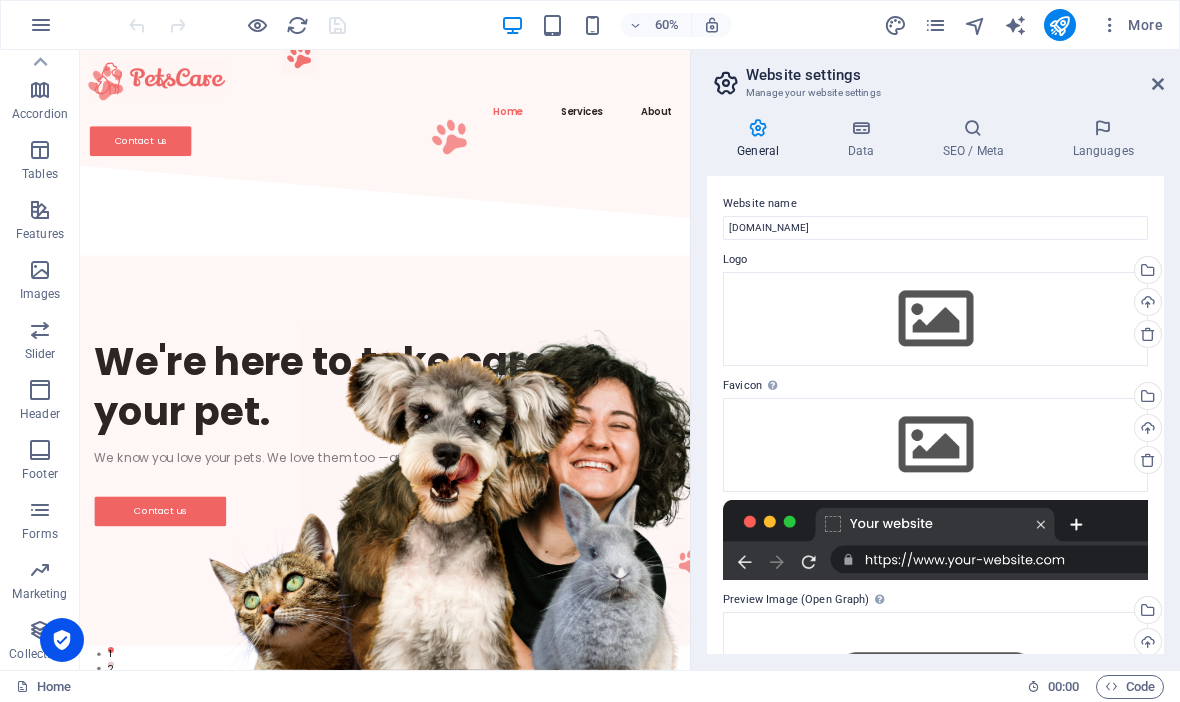 click on "More" at bounding box center [1131, 25] 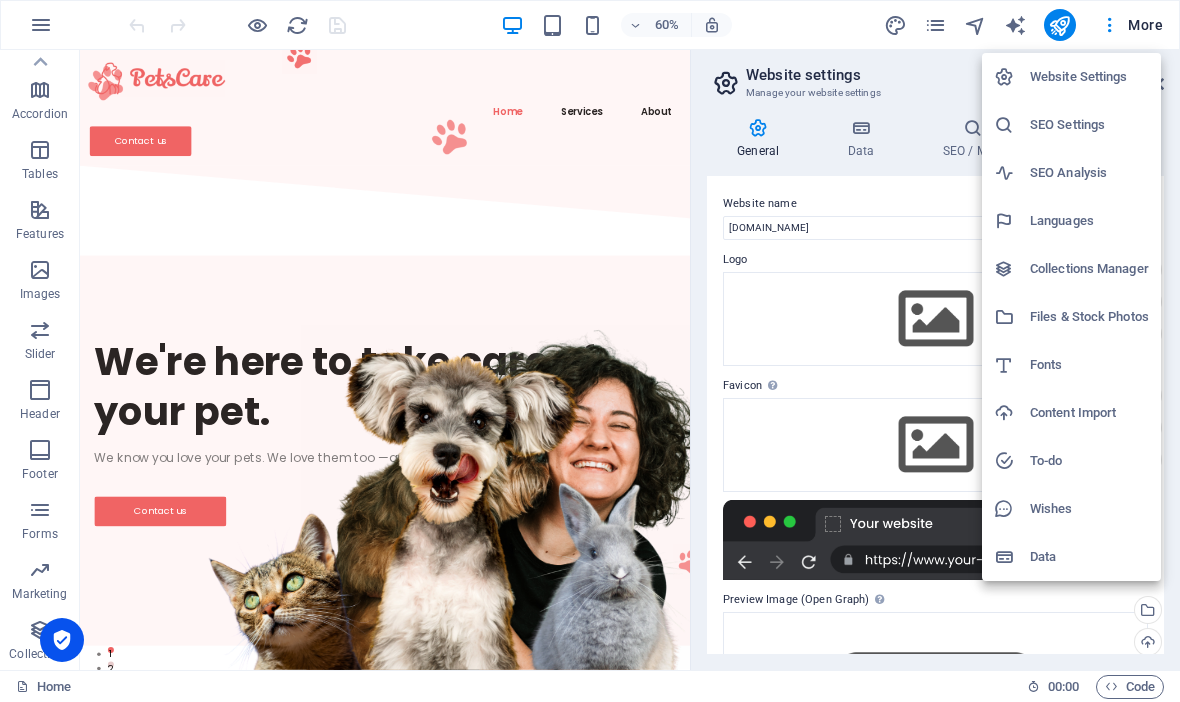 click at bounding box center (590, 351) 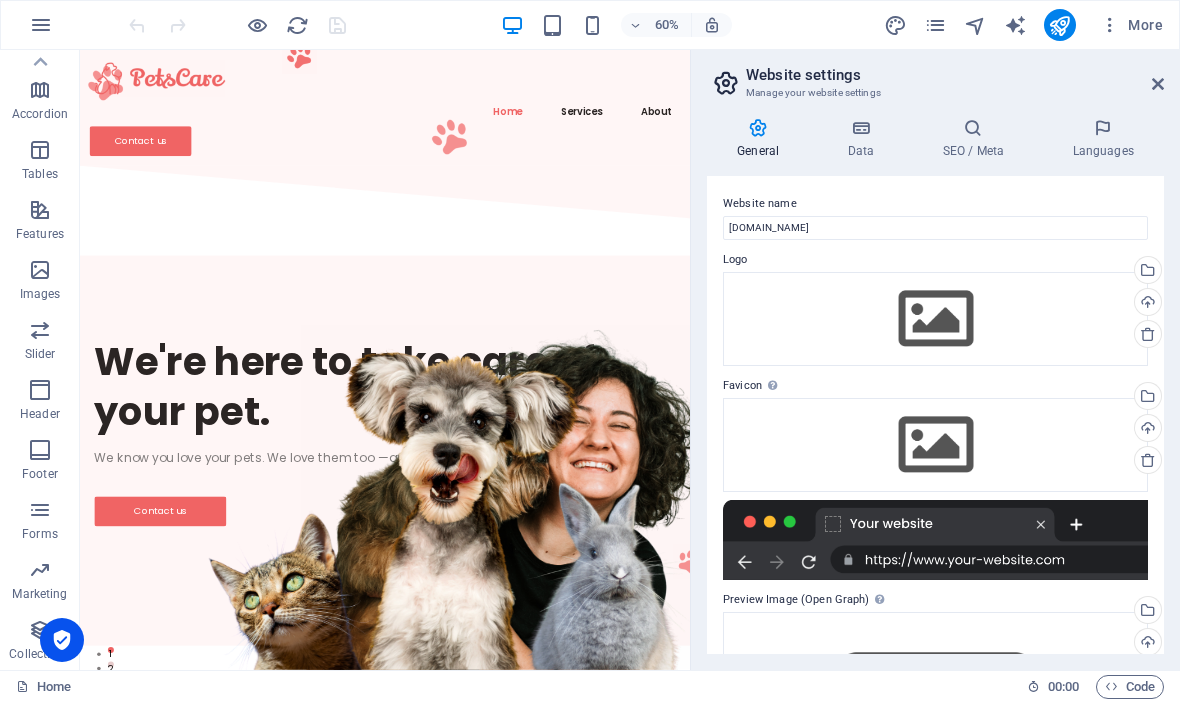 click at bounding box center (1059, 25) 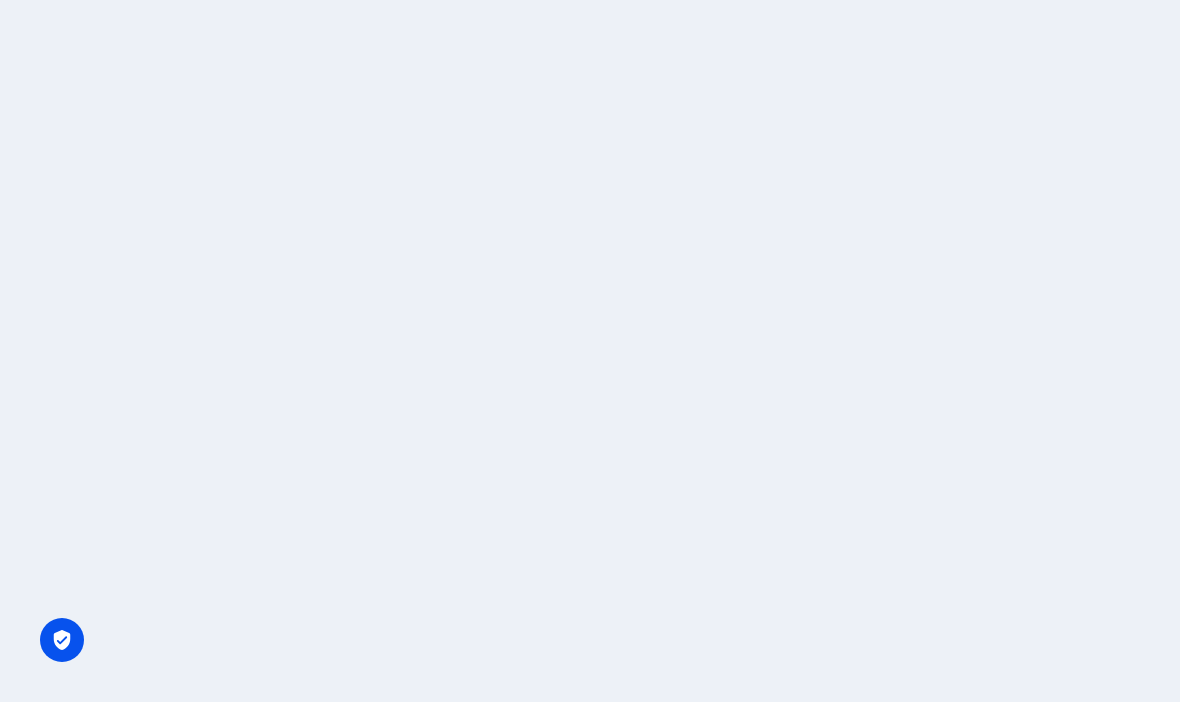 scroll, scrollTop: 0, scrollLeft: 0, axis: both 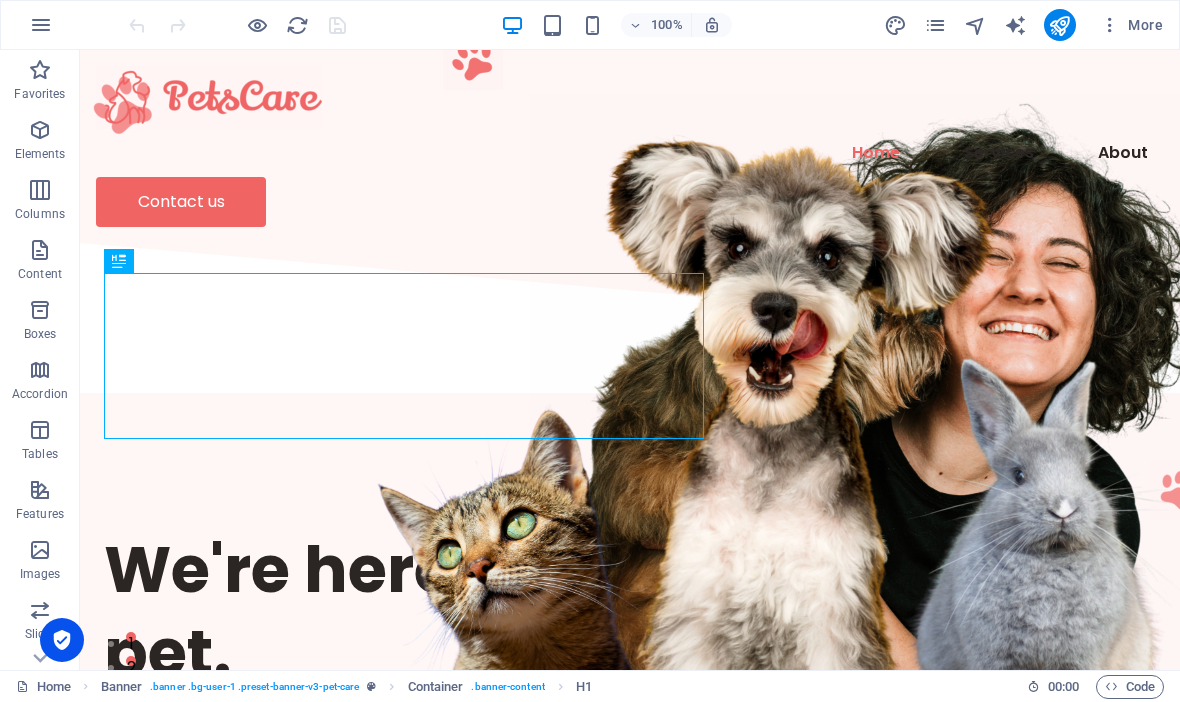 click at bounding box center [1059, 25] 